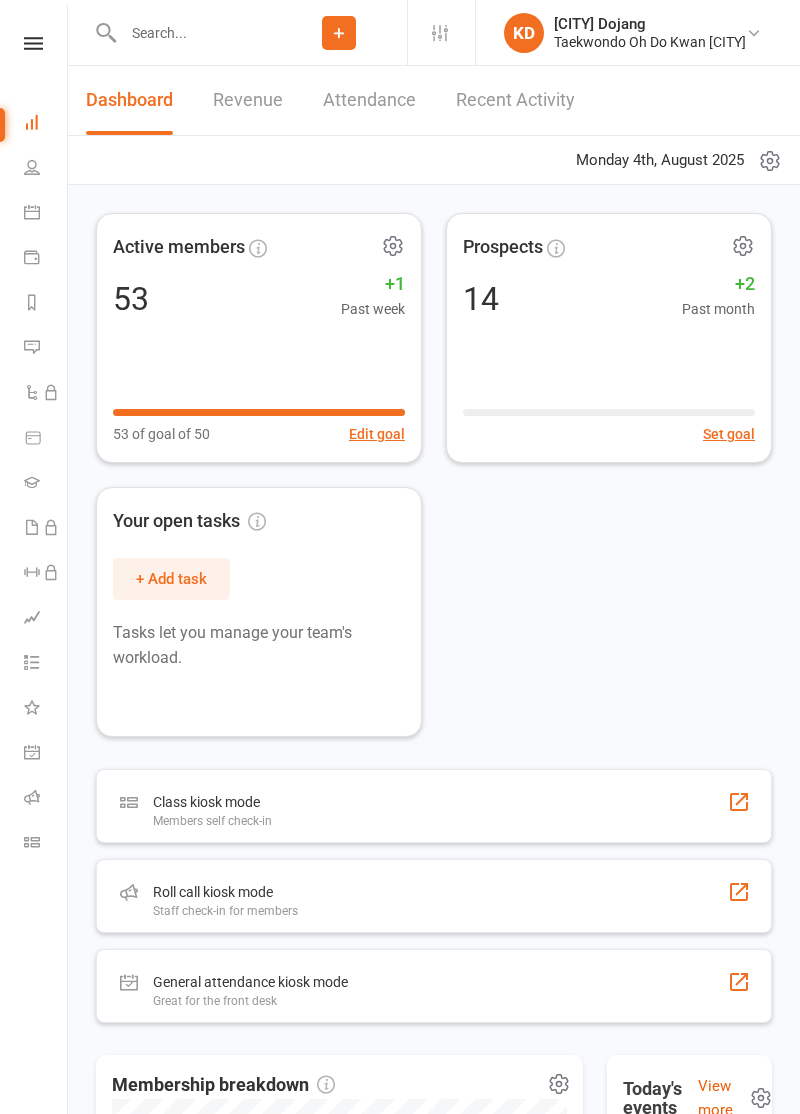 scroll, scrollTop: 0, scrollLeft: 0, axis: both 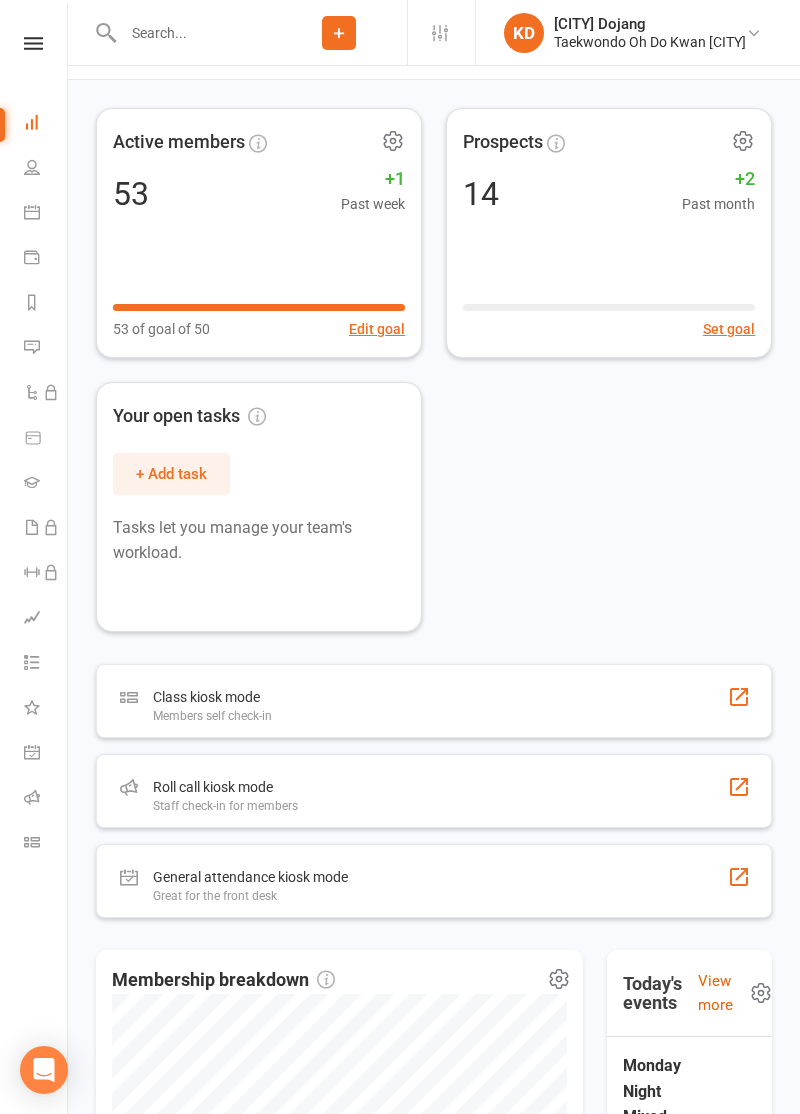 click at bounding box center (739, 697) 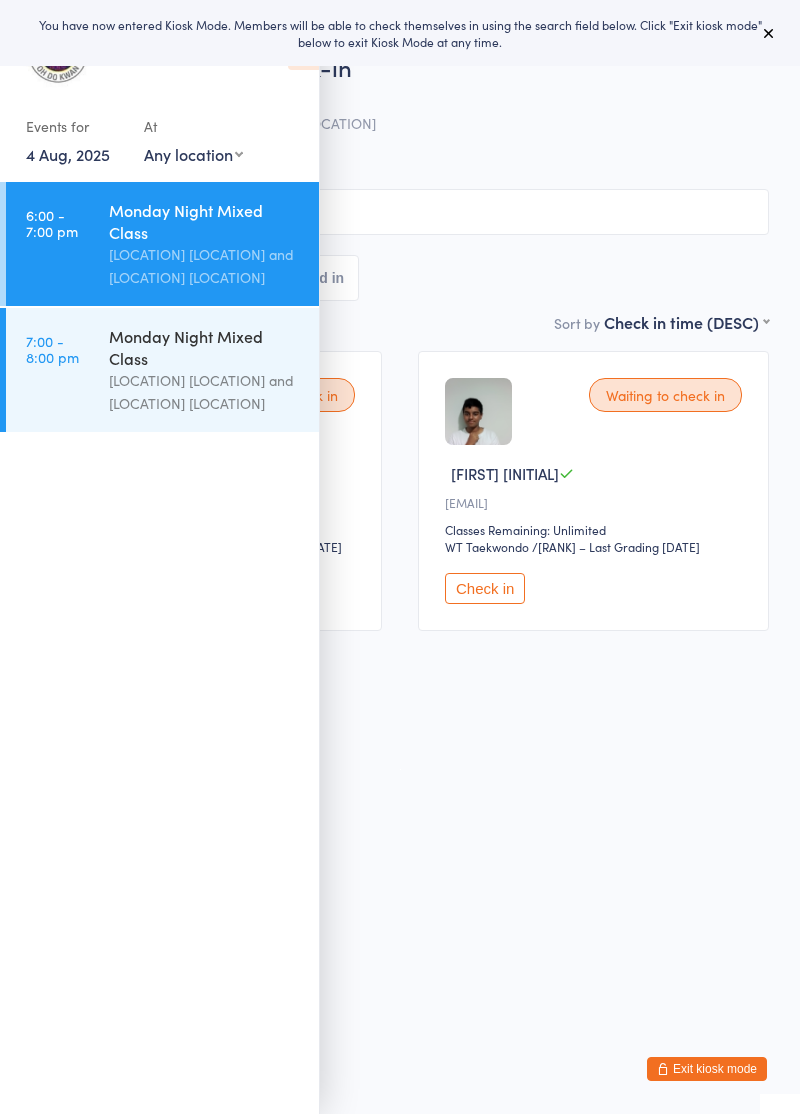 scroll, scrollTop: 0, scrollLeft: 0, axis: both 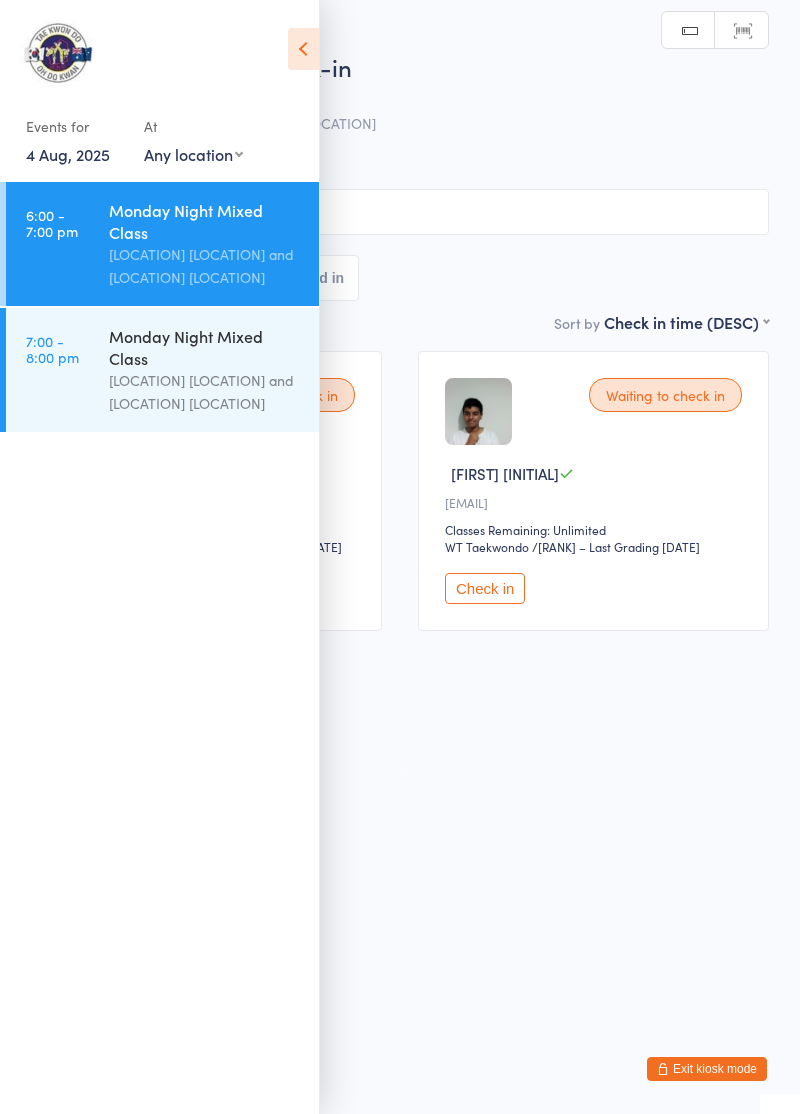 click on "WT Taekwondo" at bounding box center [400, 163] 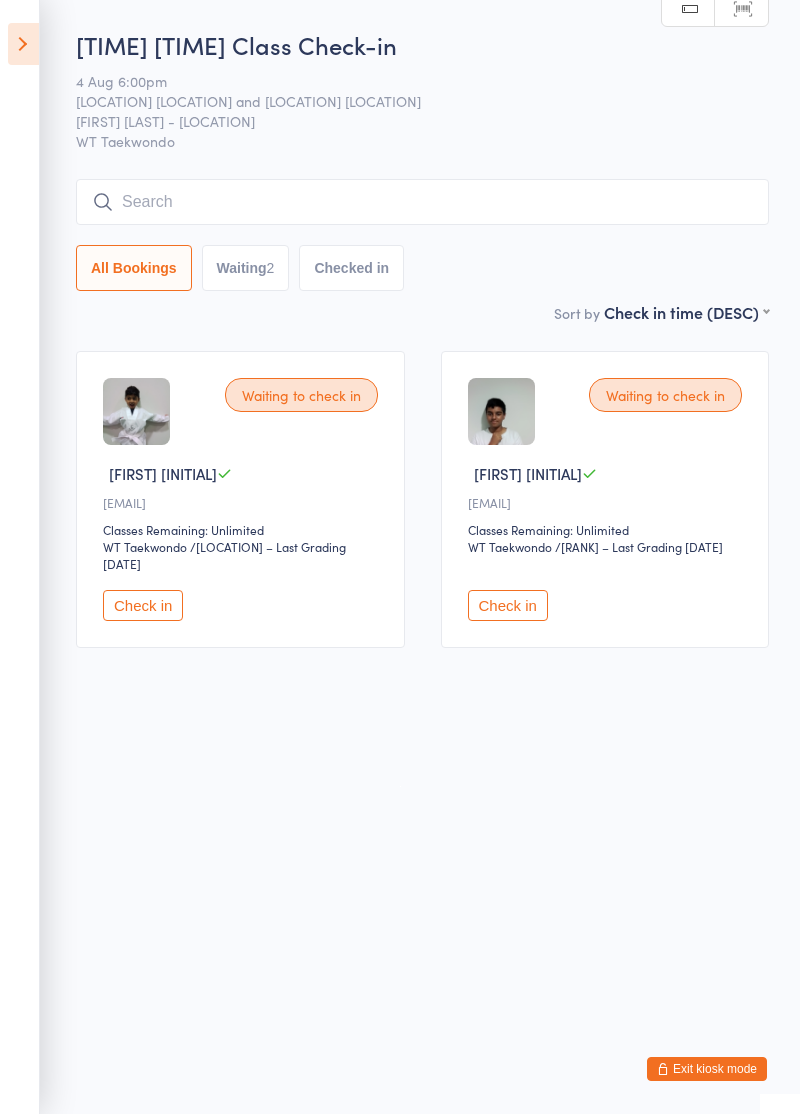click on "Classes Remaining: Unlimited" at bounding box center [243, 529] 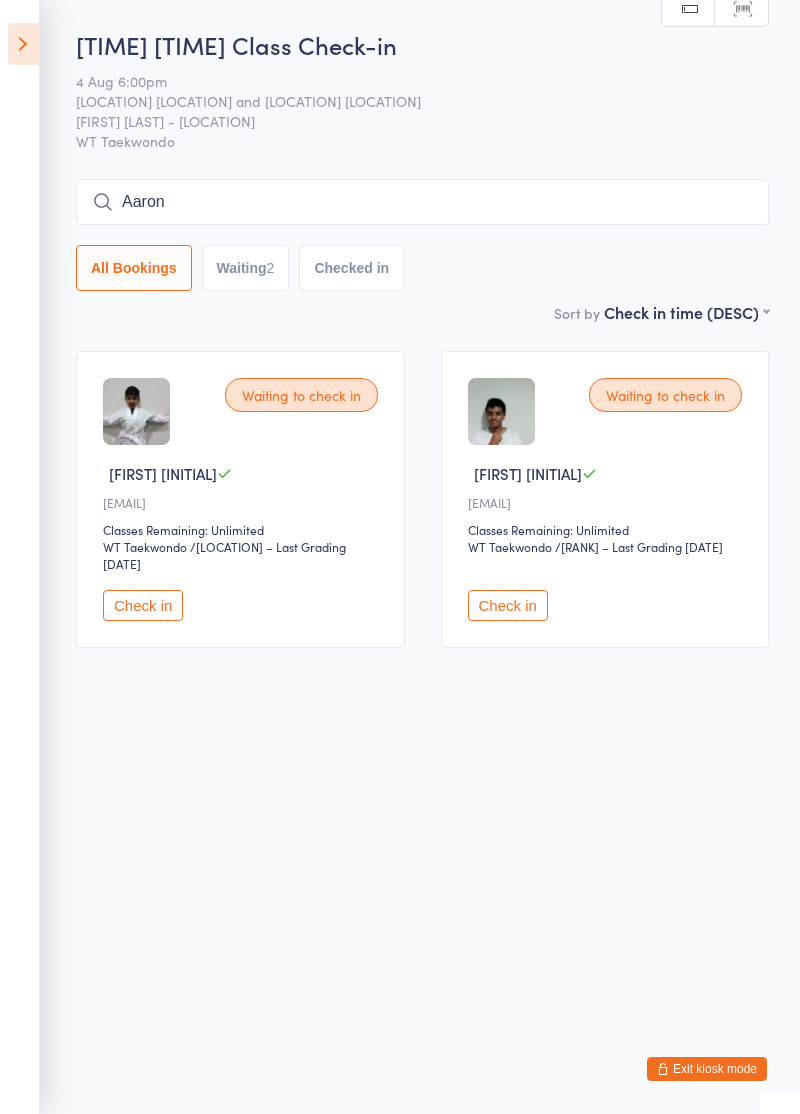 click on "Aaron" at bounding box center [422, 202] 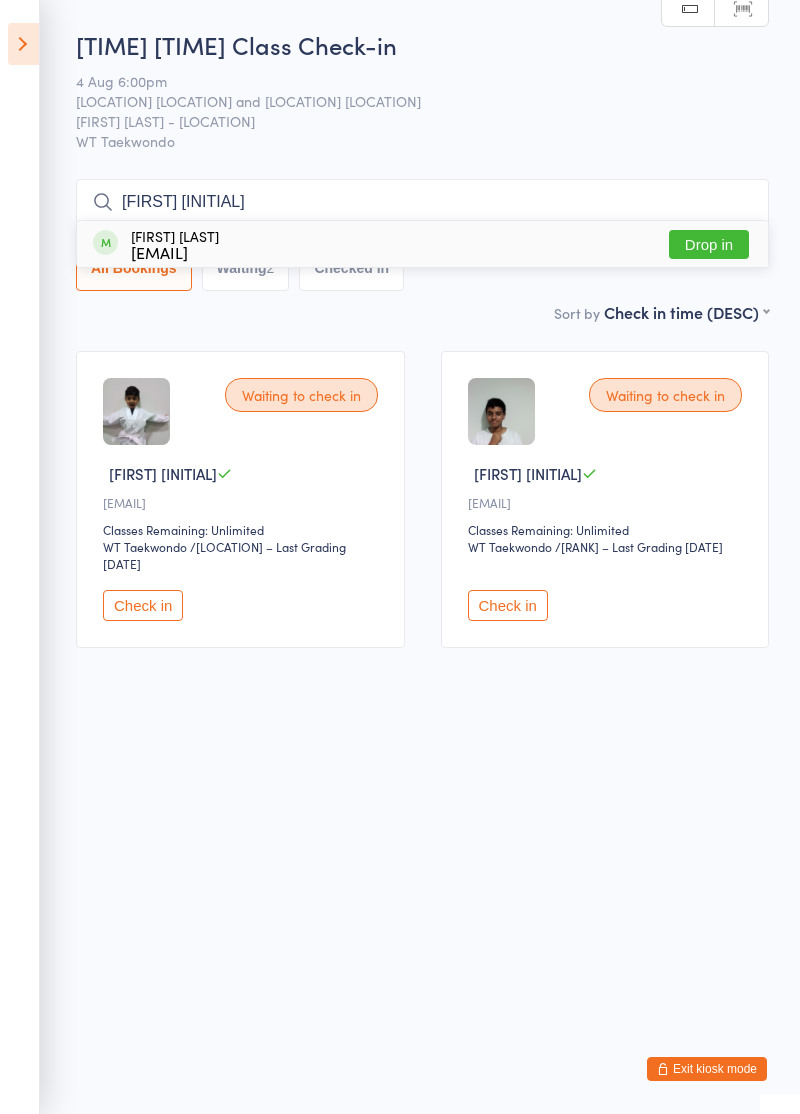 type on "[FIRST] [INITIAL]" 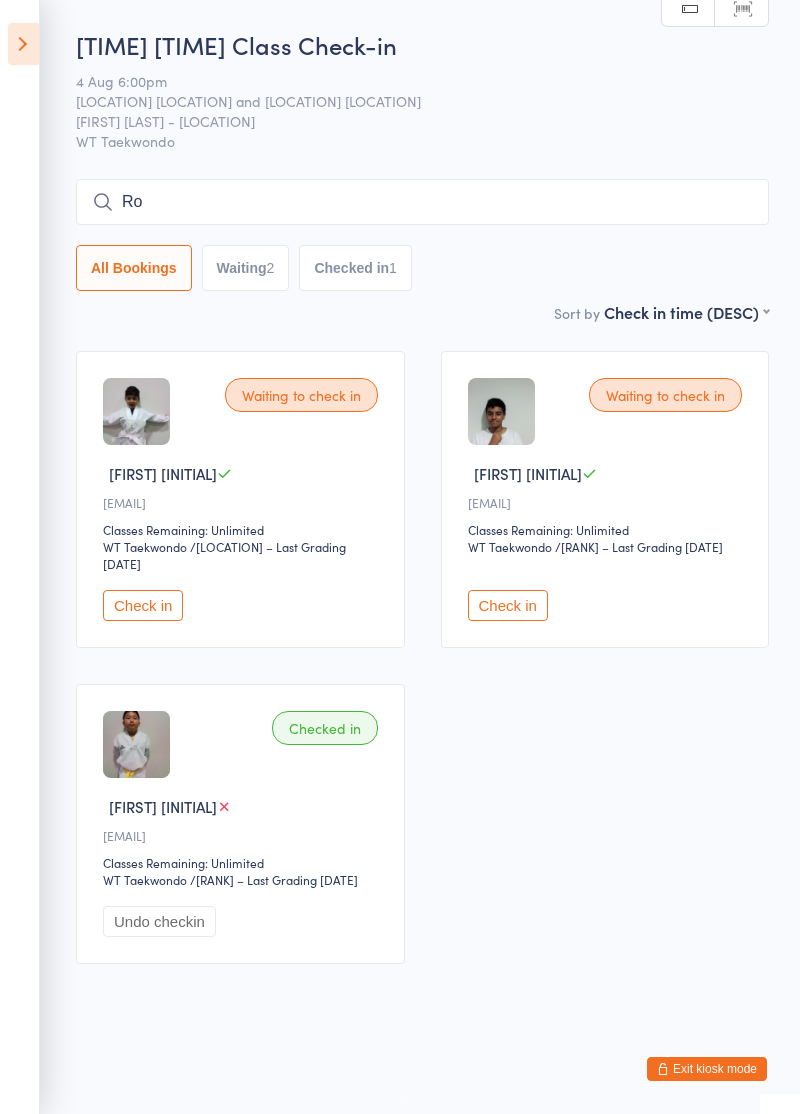 type on "R" 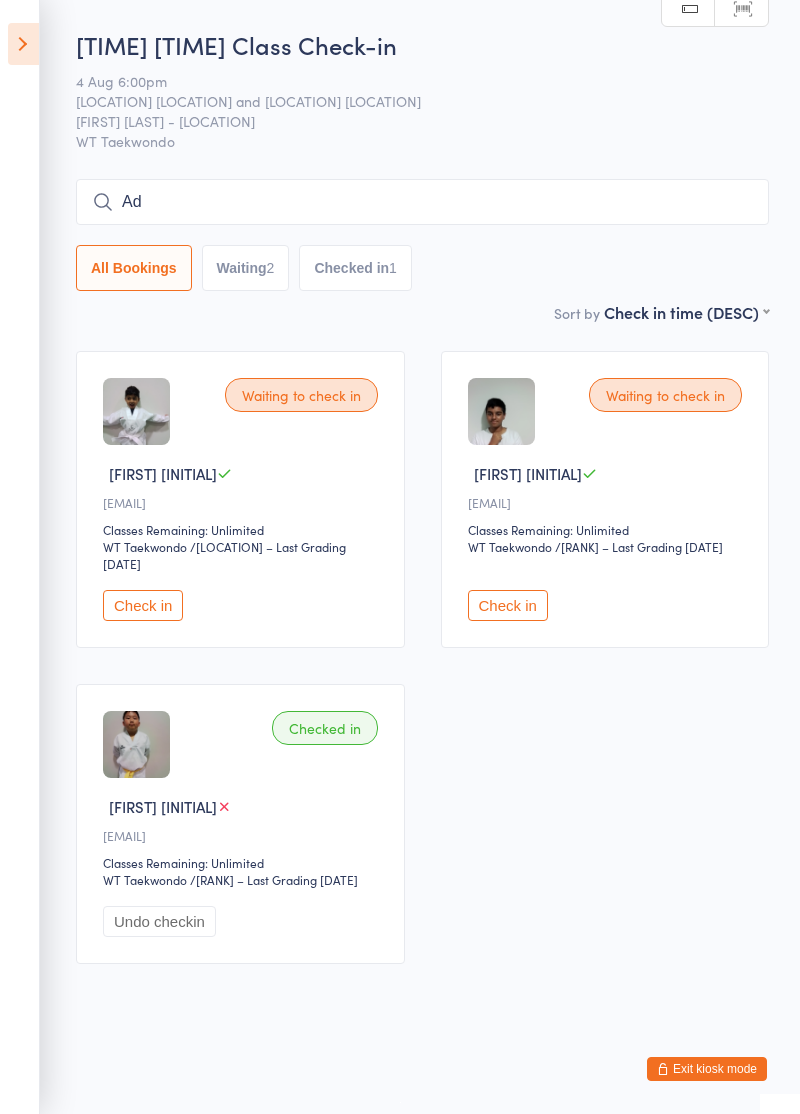 type on "A" 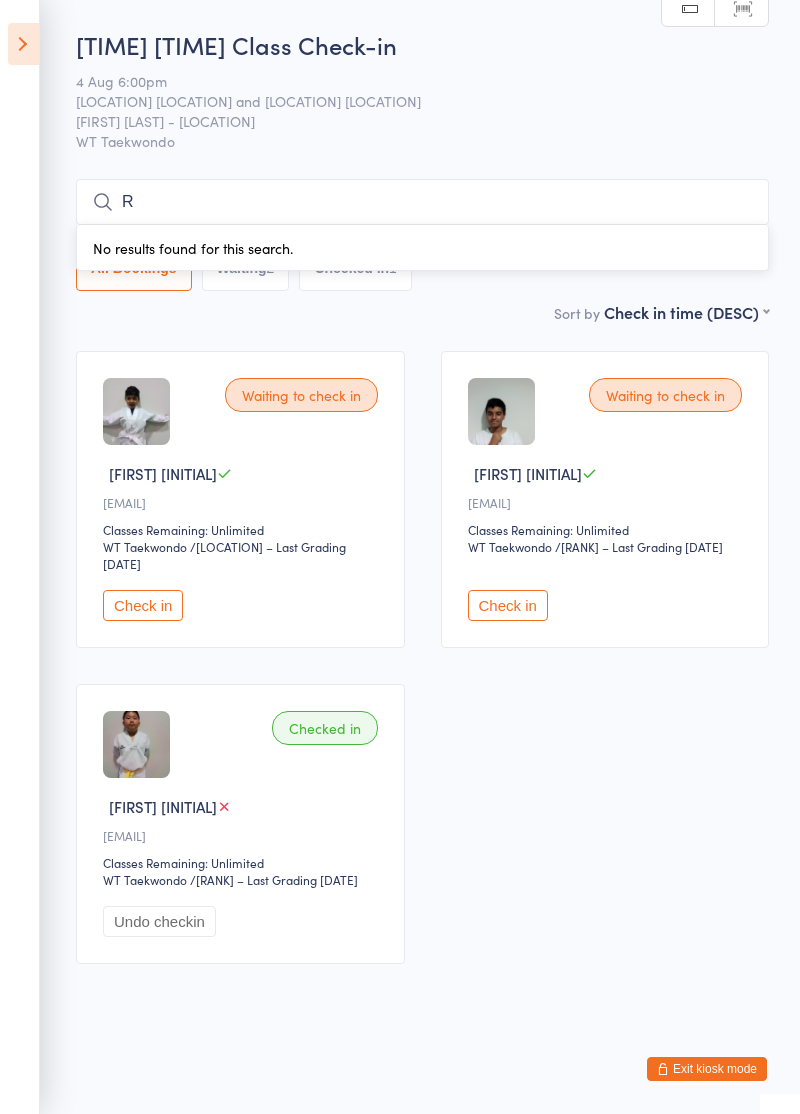 click on "R" at bounding box center (422, 202) 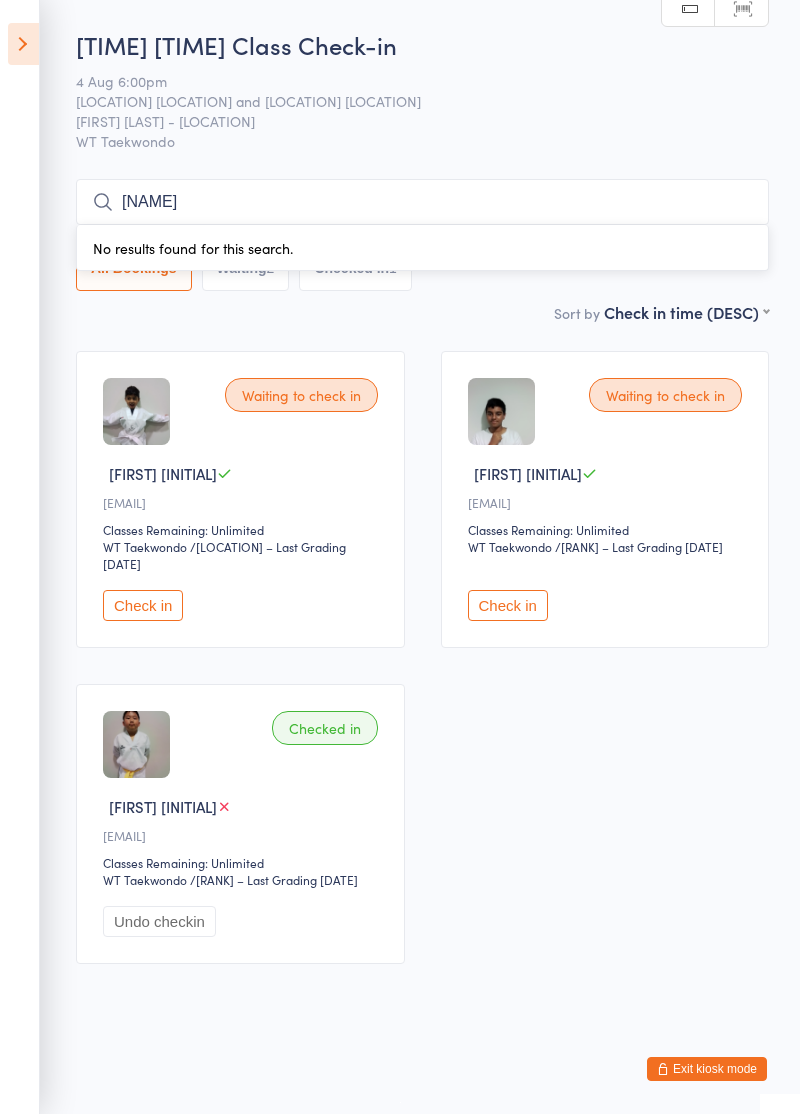 type on "[NAME]" 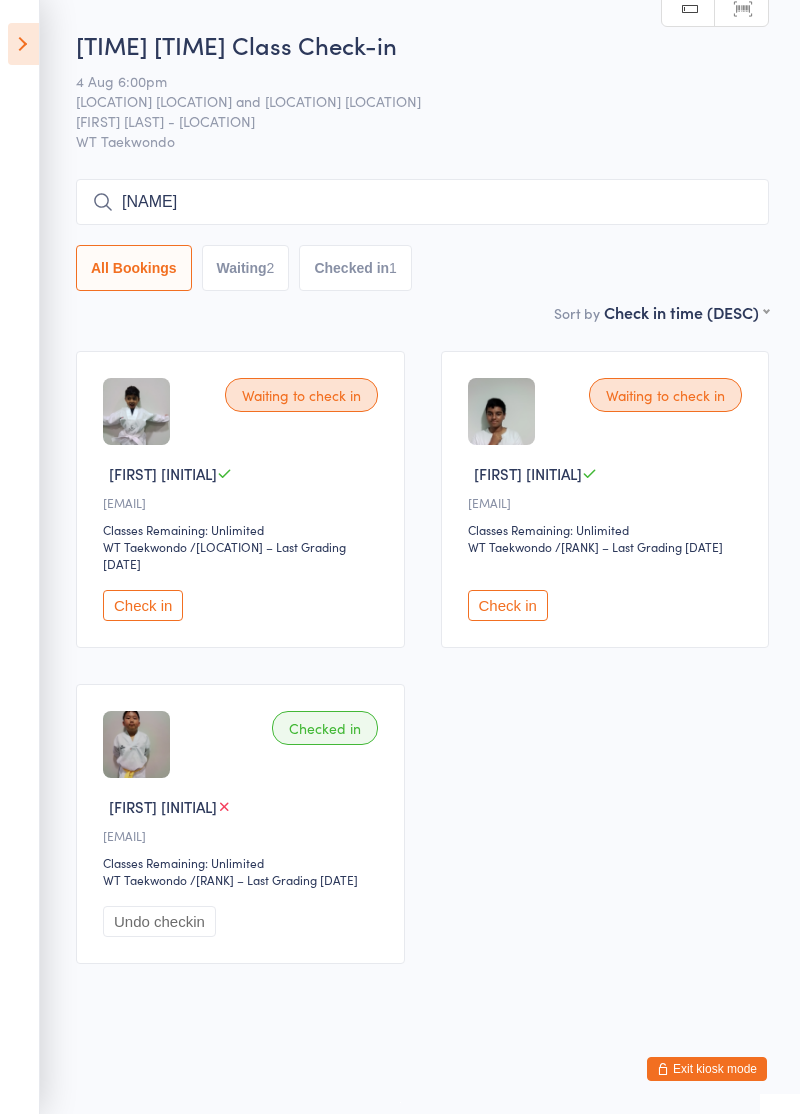 scroll, scrollTop: 0, scrollLeft: 0, axis: both 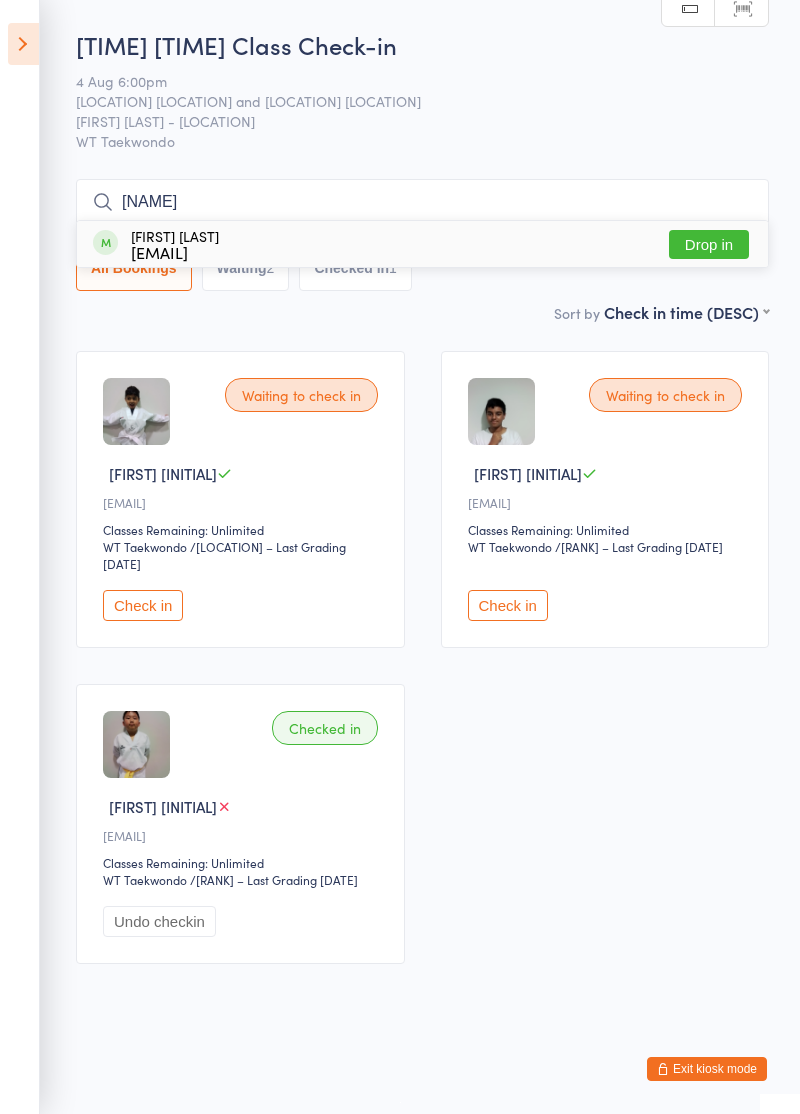 click on "Drop in" at bounding box center [709, 244] 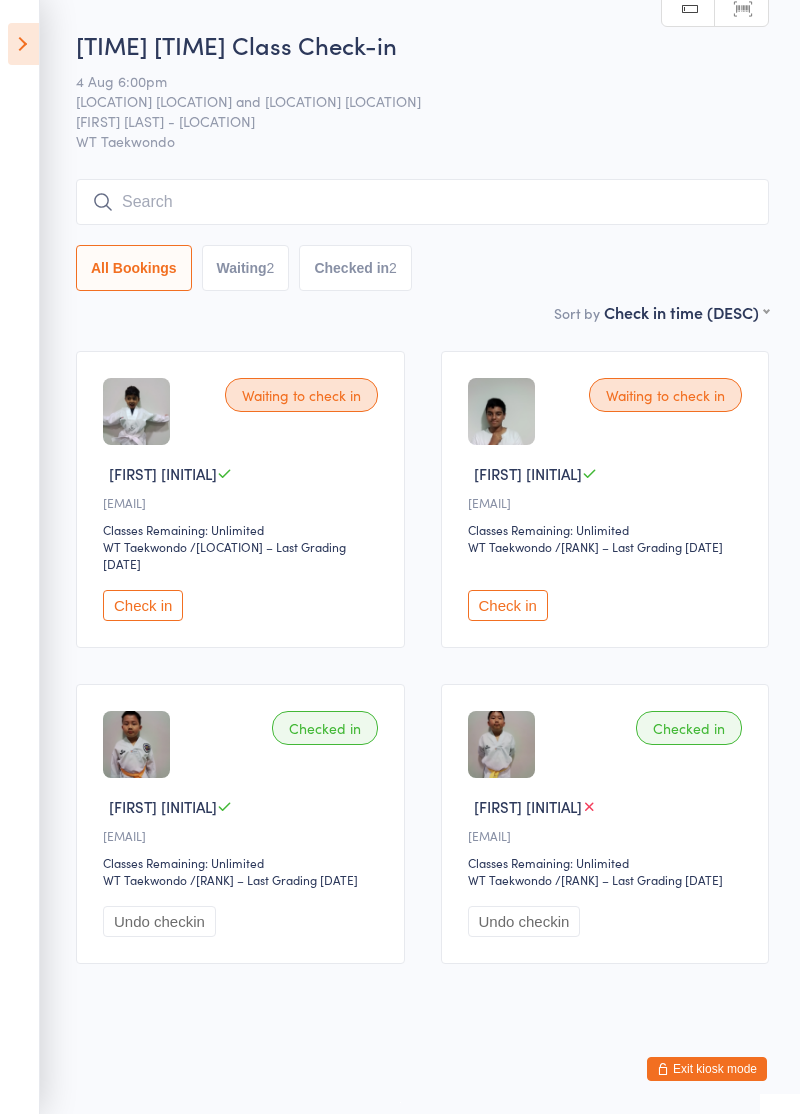 click at bounding box center [422, 202] 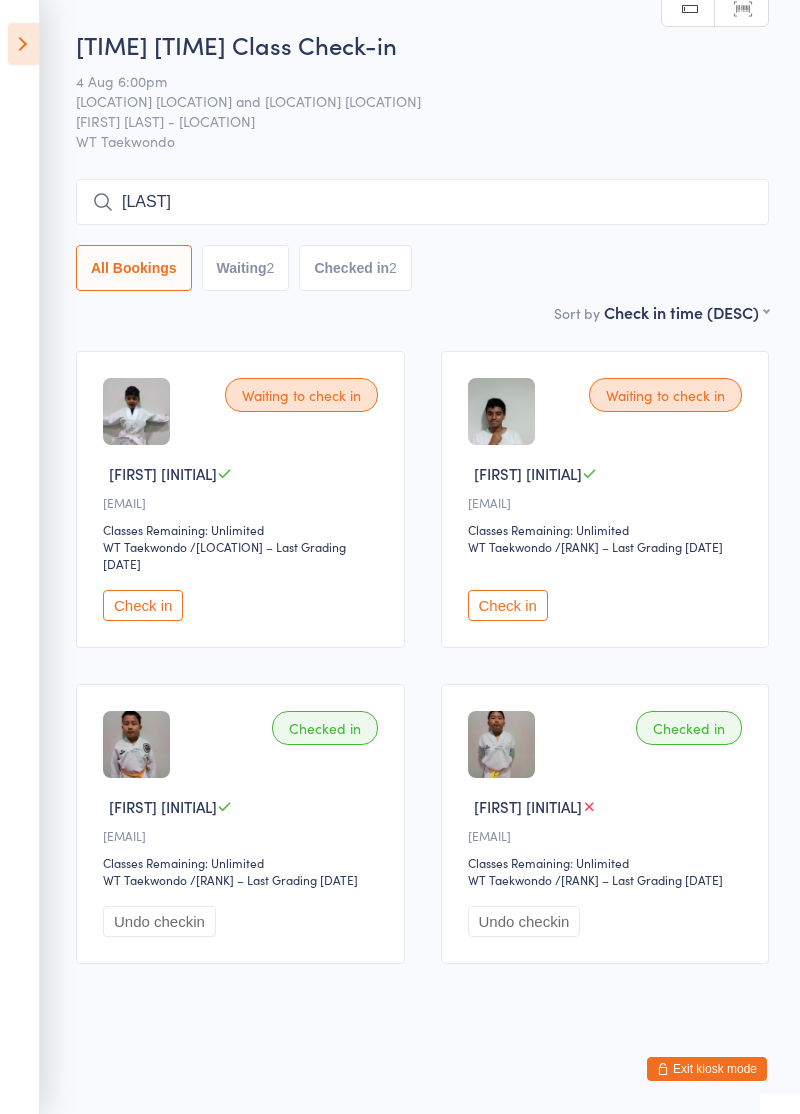 scroll, scrollTop: 0, scrollLeft: 0, axis: both 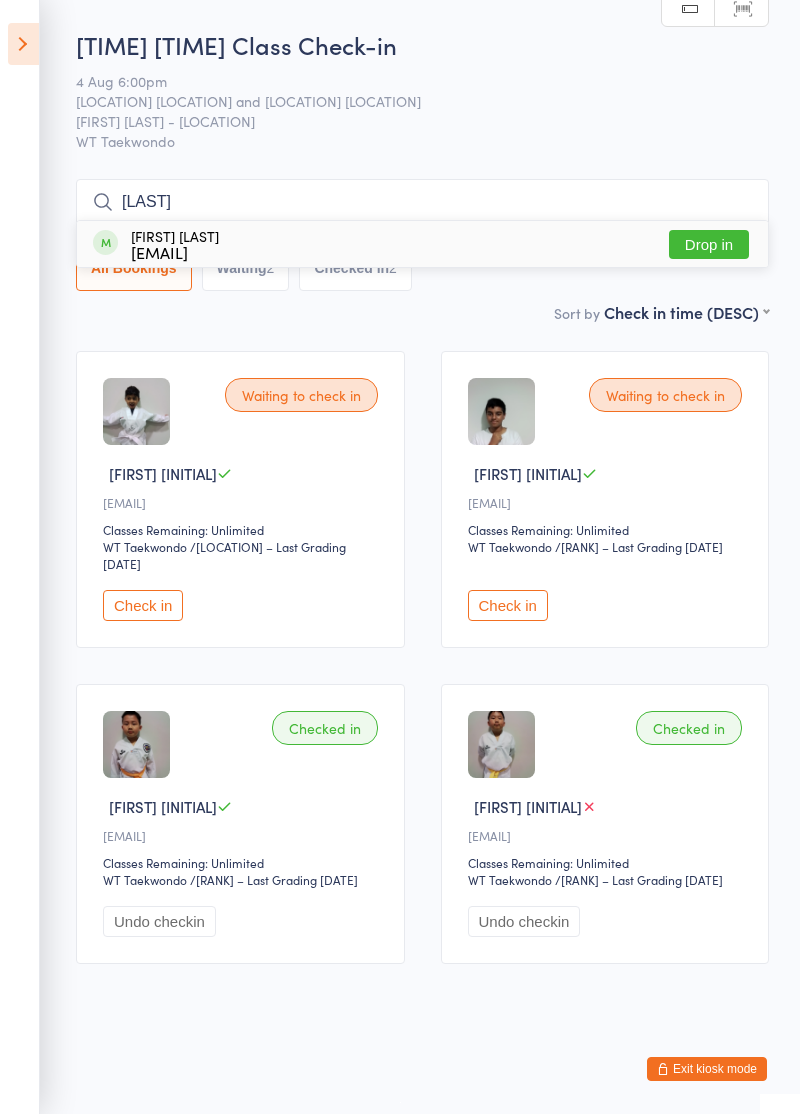 type on "[LAST]" 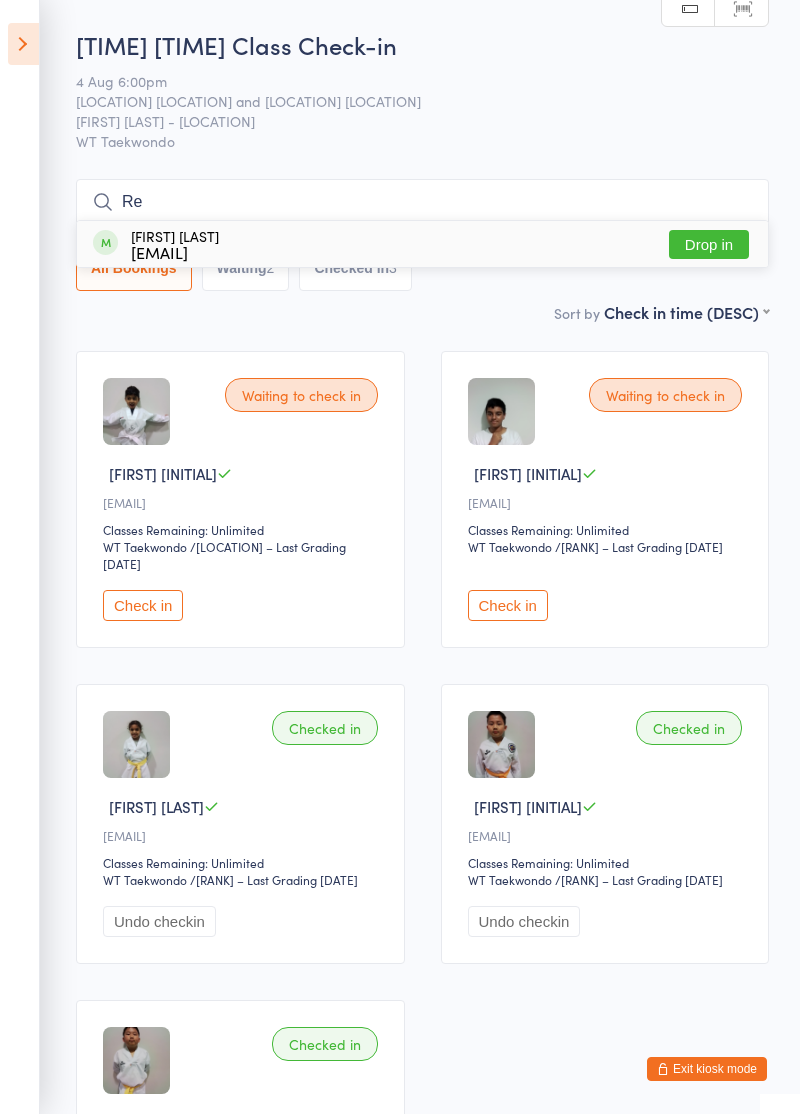 type on "R" 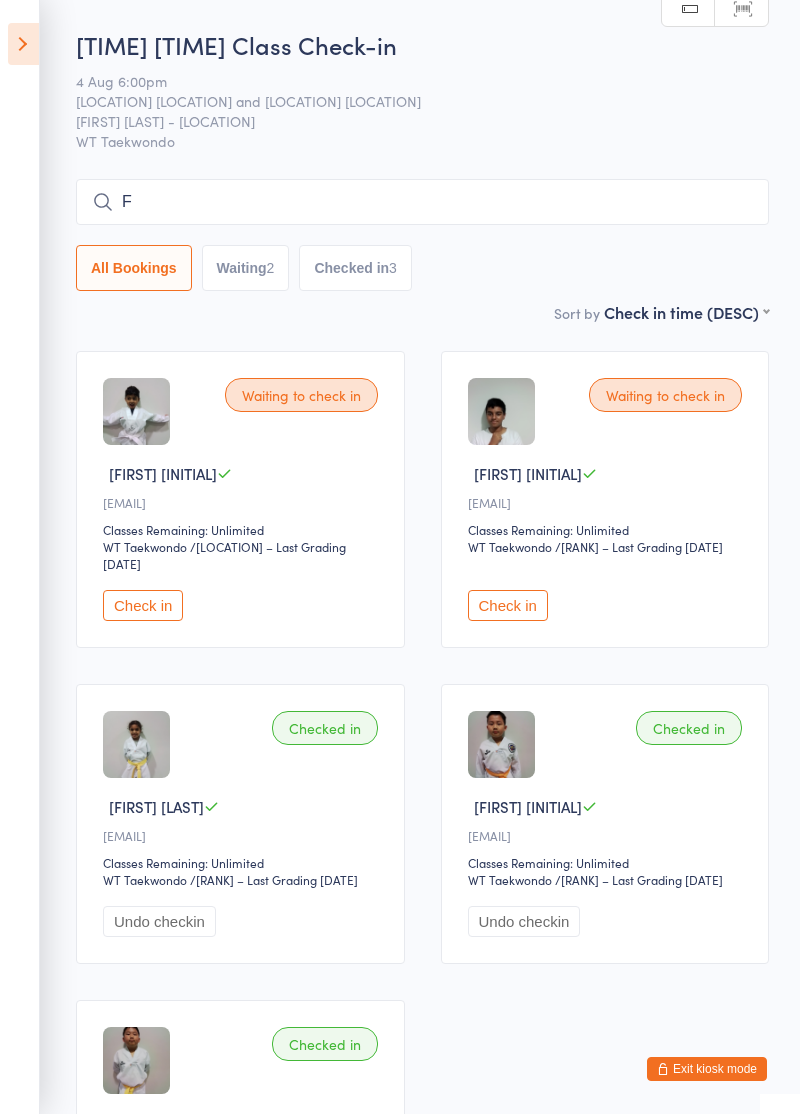 click on "Waiting to check in [FIRST] [INITIAL] [EMAIL] Classes Remaining: Unlimited WT Taekwondo WT Taekwondo / [RANK] – Last Grading [DATE] Check in Waiting to check in [FIRST] [INITIAL] [EMAIL] Classes Remaining: Unlimited WT Taekwondo WT Taekwondo / [RANK] – Last Grading [DATE] Check in Checked in [FIRST] [INITIAL] [EMAIL] Classes Remaining: Unlimited WT Taekwondo WT Taekwondo / [RANK] – Last Grading [DATE] Undo checkin Checked in [FIRST] [INITIAL] [EMAIL] Classes Remaining: Unlimited WT Taekwondo WT Taekwondo / [RANK] – Last Grading [DATE] Undo checkin" at bounding box center (422, 815) 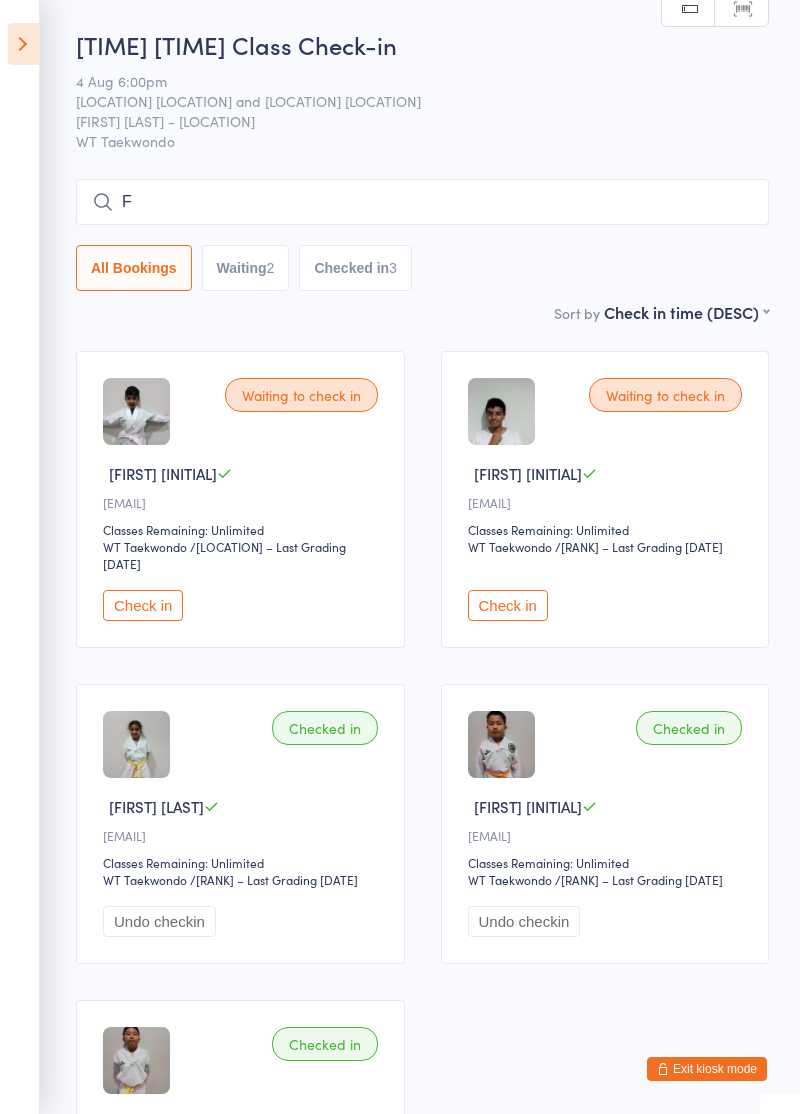 click on "F" at bounding box center [422, 202] 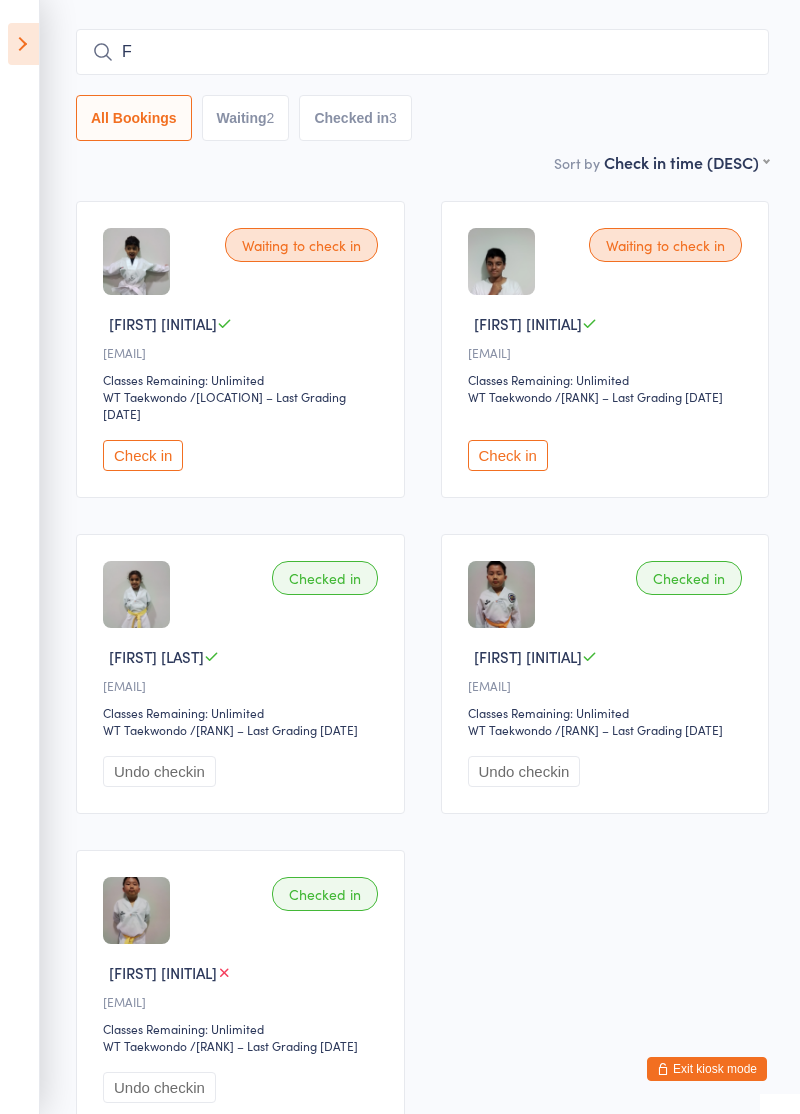 scroll, scrollTop: 180, scrollLeft: 0, axis: vertical 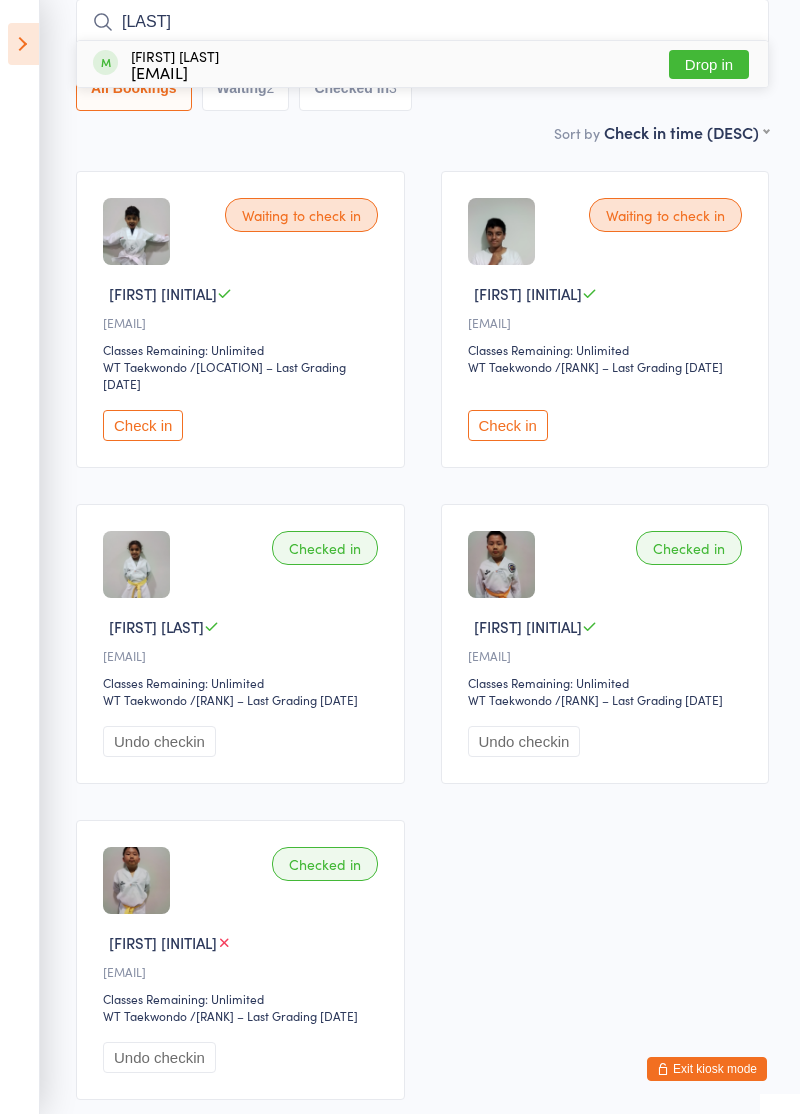 type on "[LAST]" 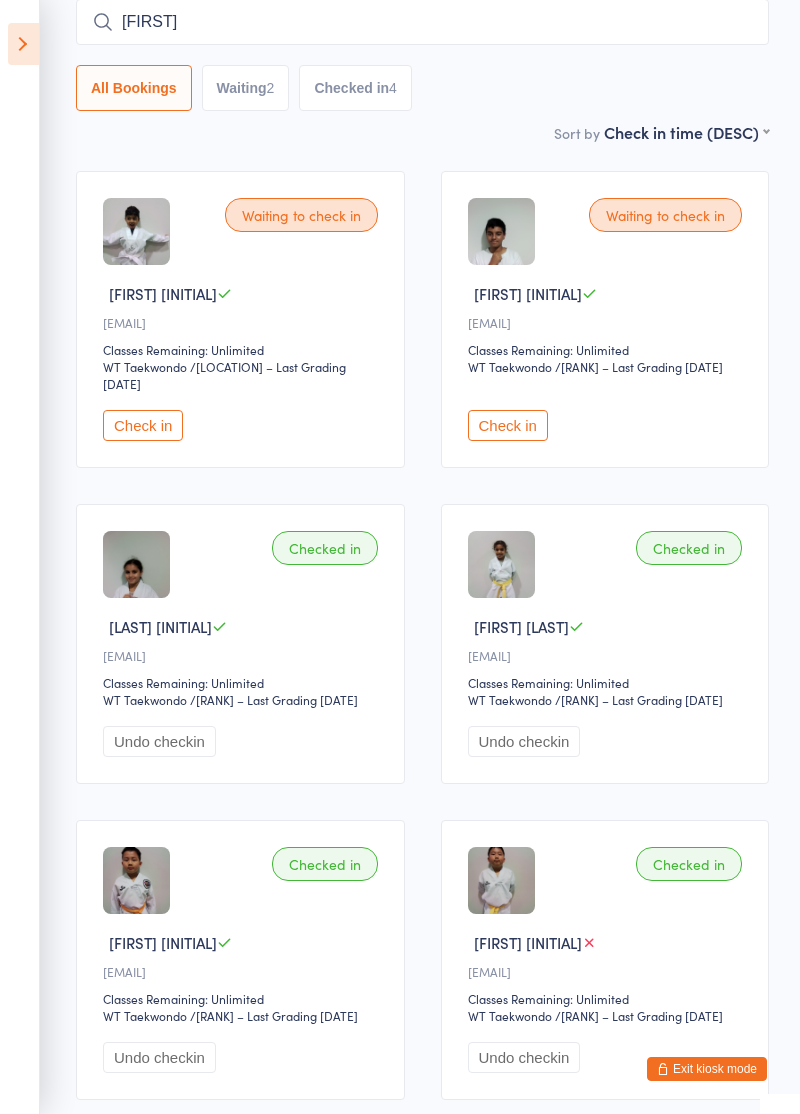 type on "[FIRST]" 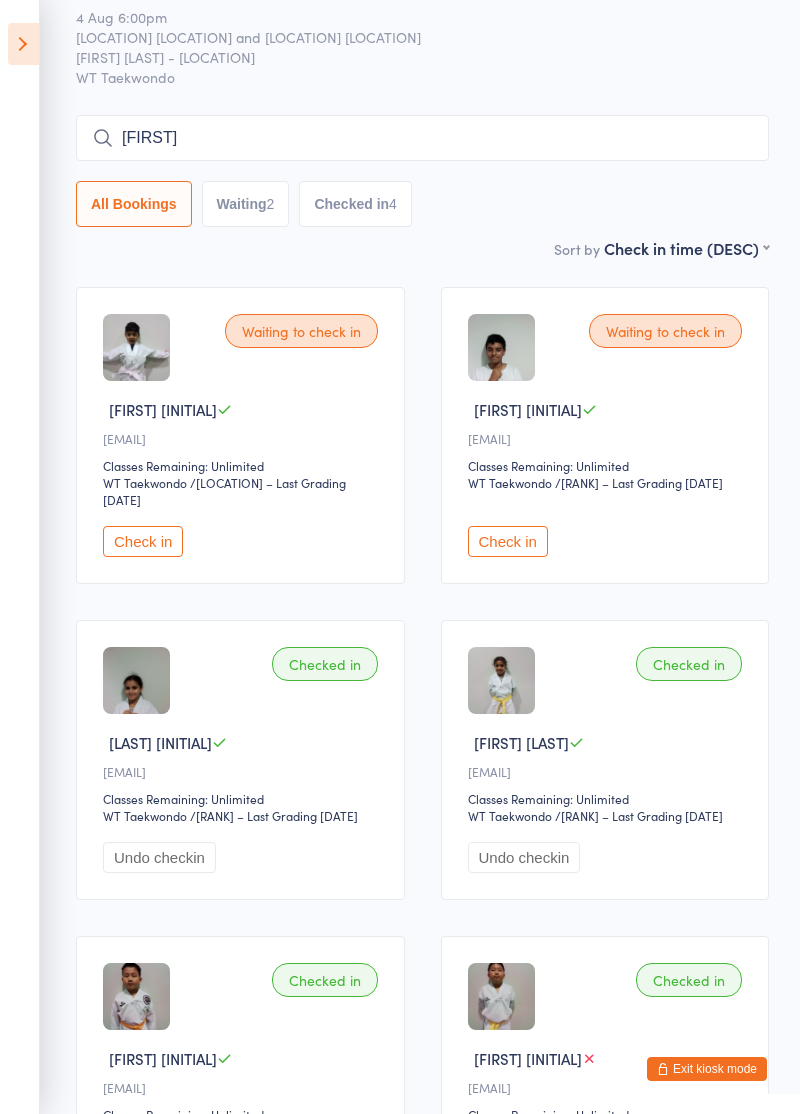 scroll, scrollTop: 62, scrollLeft: 0, axis: vertical 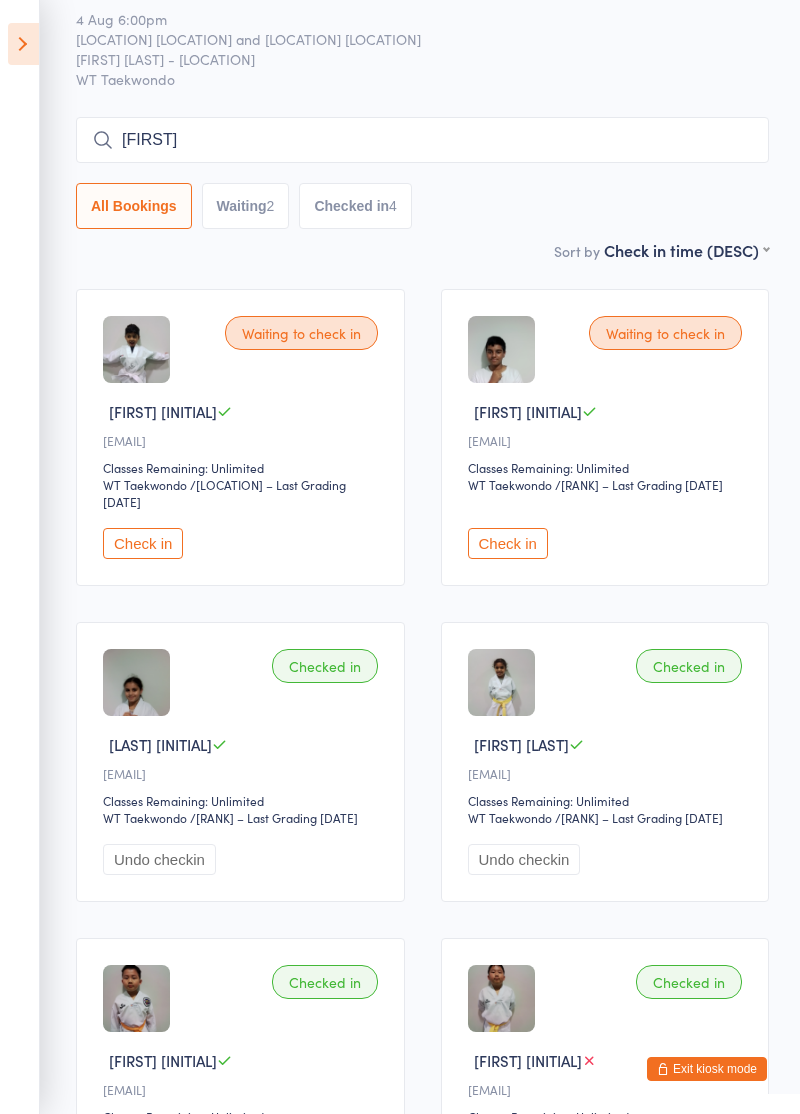 click on "[FIRST] All Bookings Waiting  2 Checked in  4" at bounding box center [422, 173] 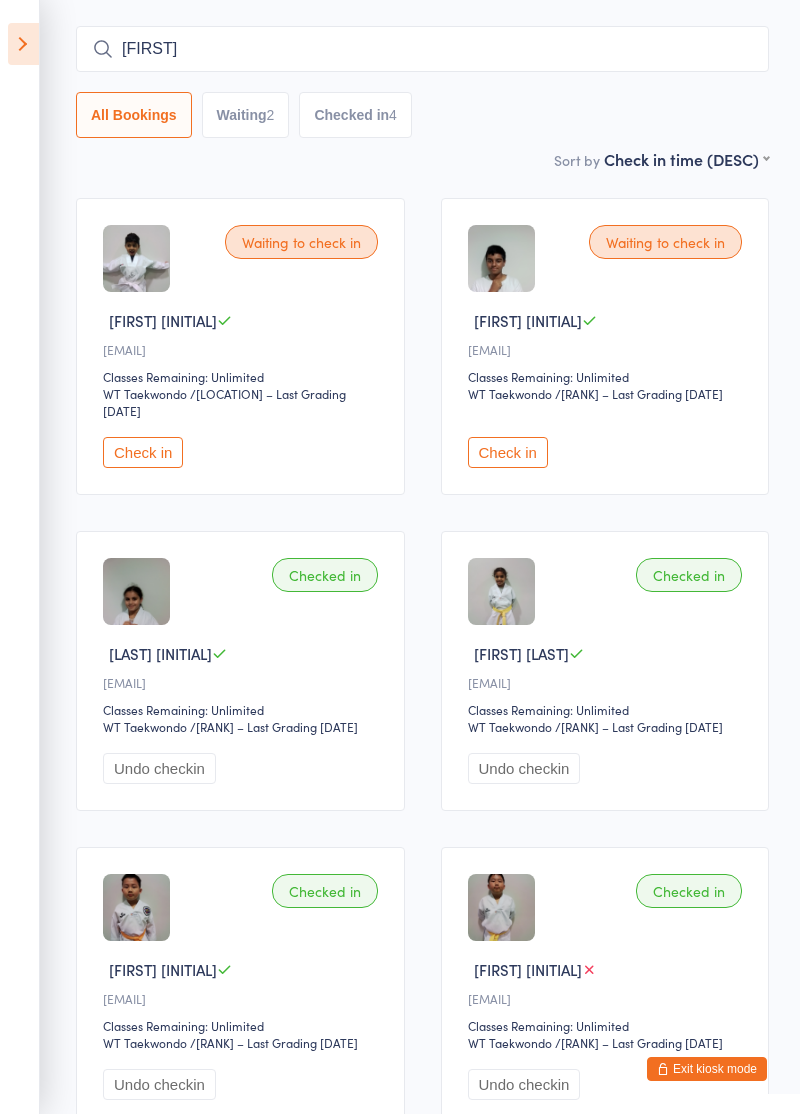 scroll, scrollTop: 179, scrollLeft: 0, axis: vertical 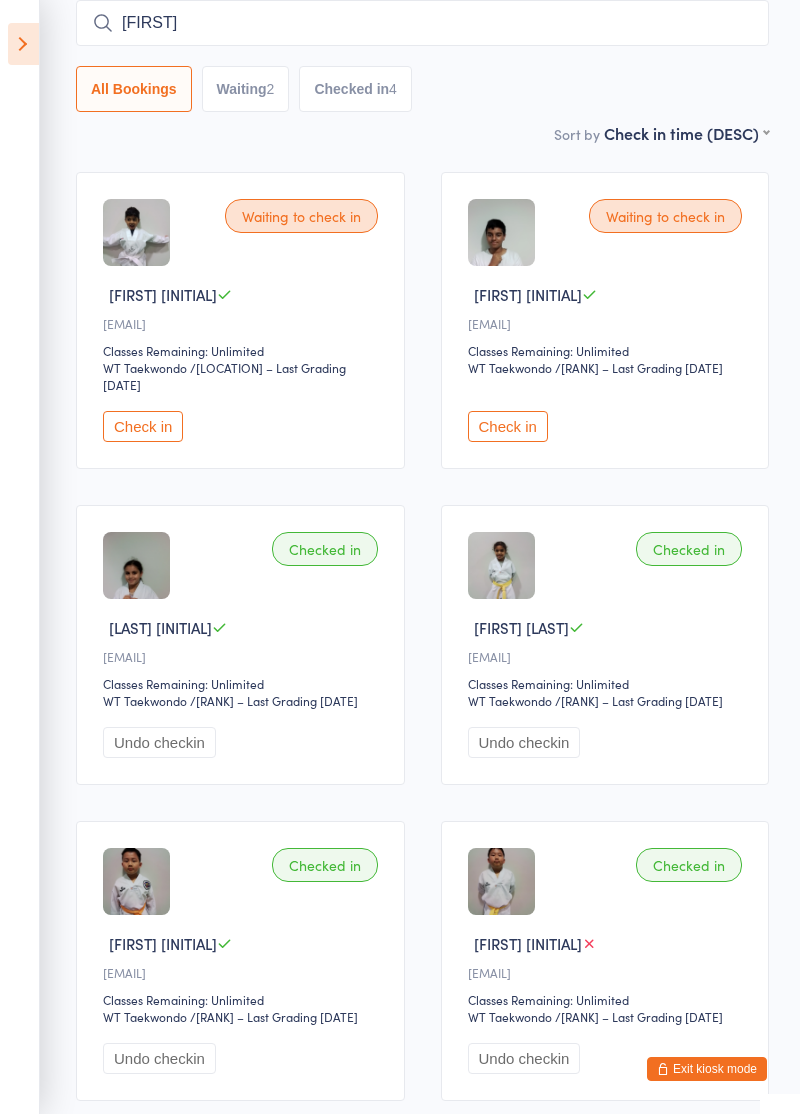 click on "[FIRST]" at bounding box center [422, 23] 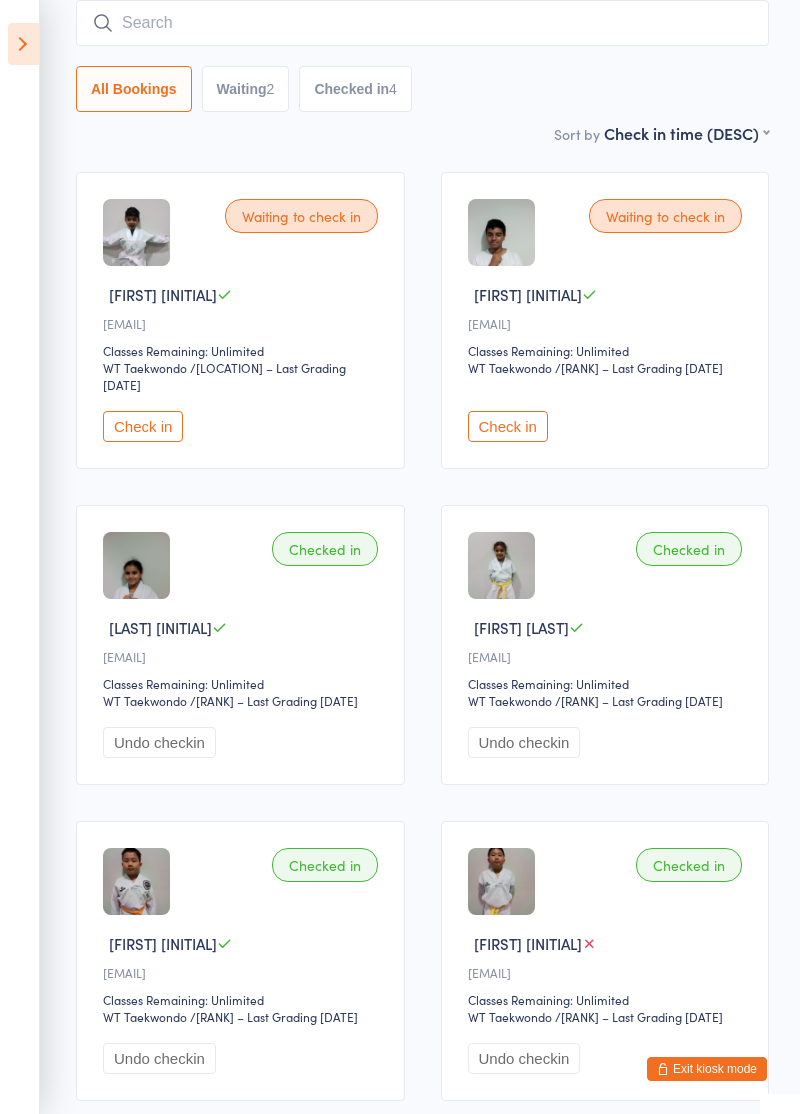 scroll, scrollTop: 180, scrollLeft: 0, axis: vertical 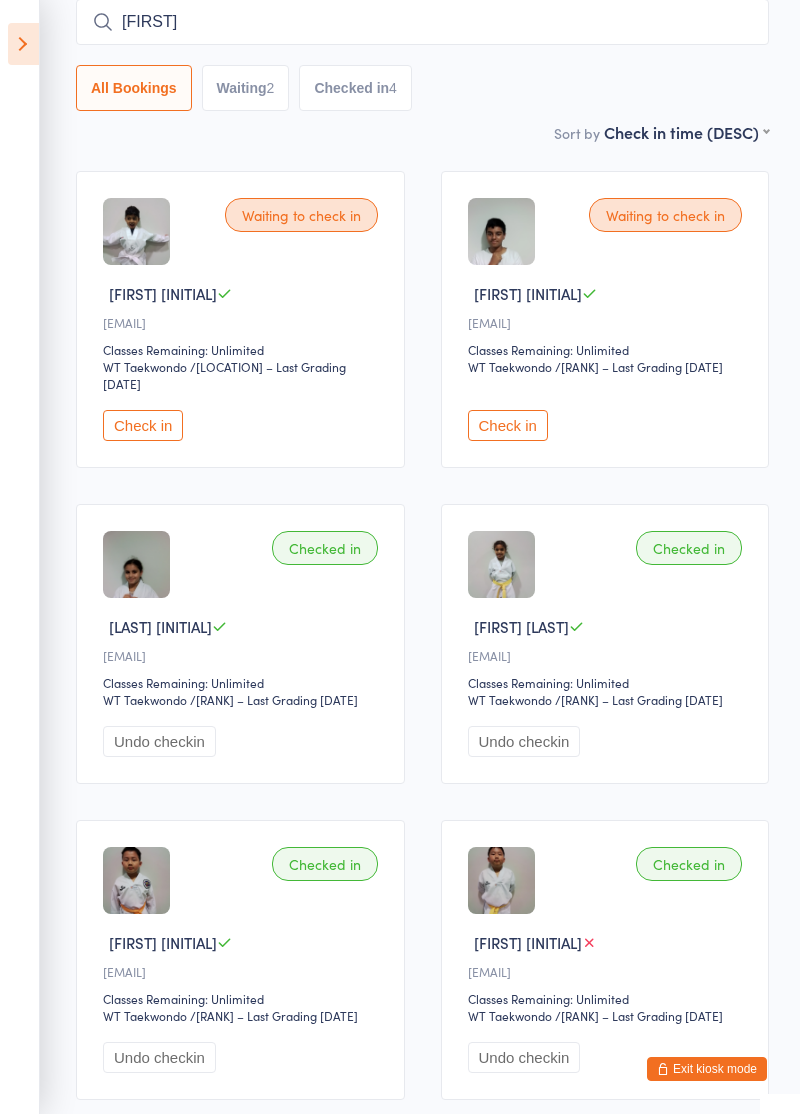 type on "[FIRST]" 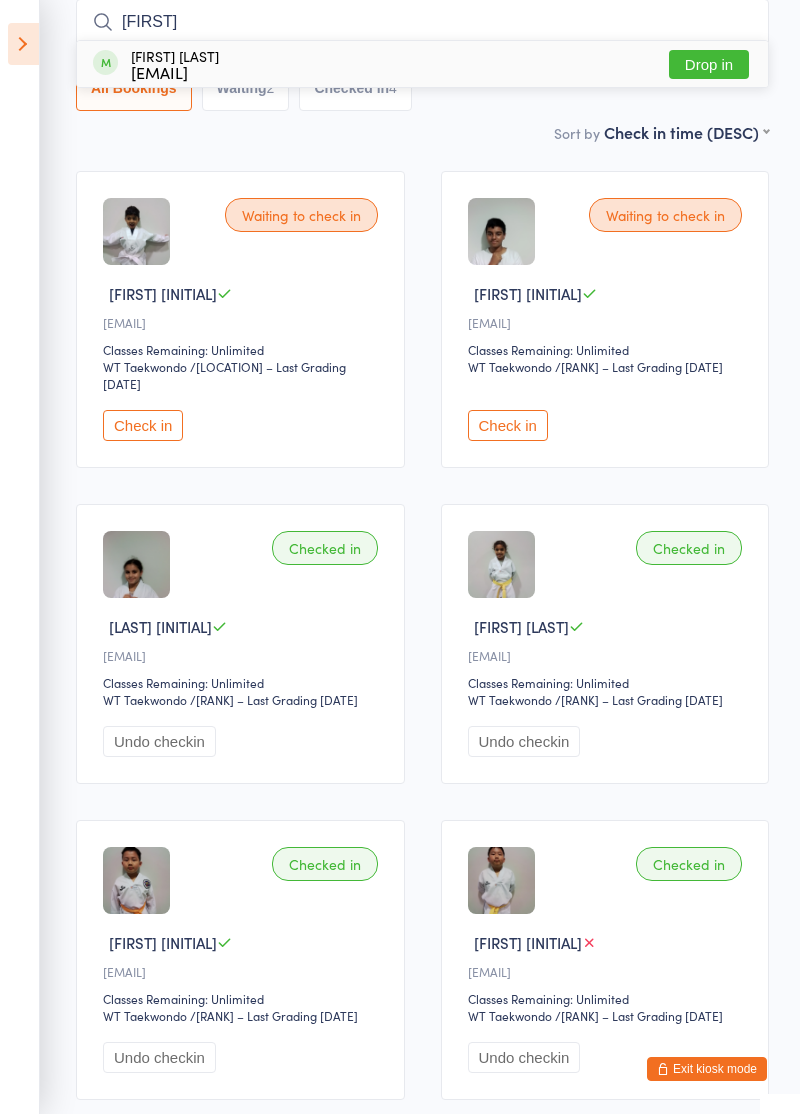 click on "Drop in" at bounding box center [709, 64] 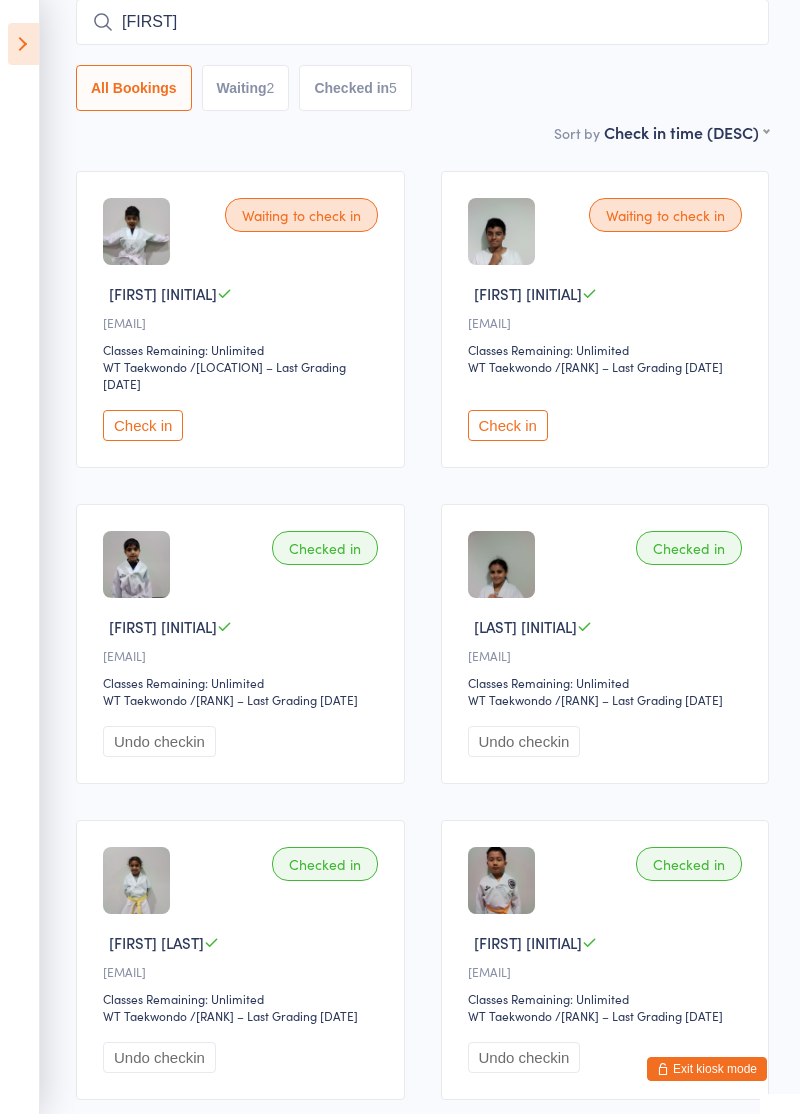 click on "[FIRST]" at bounding box center (422, 22) 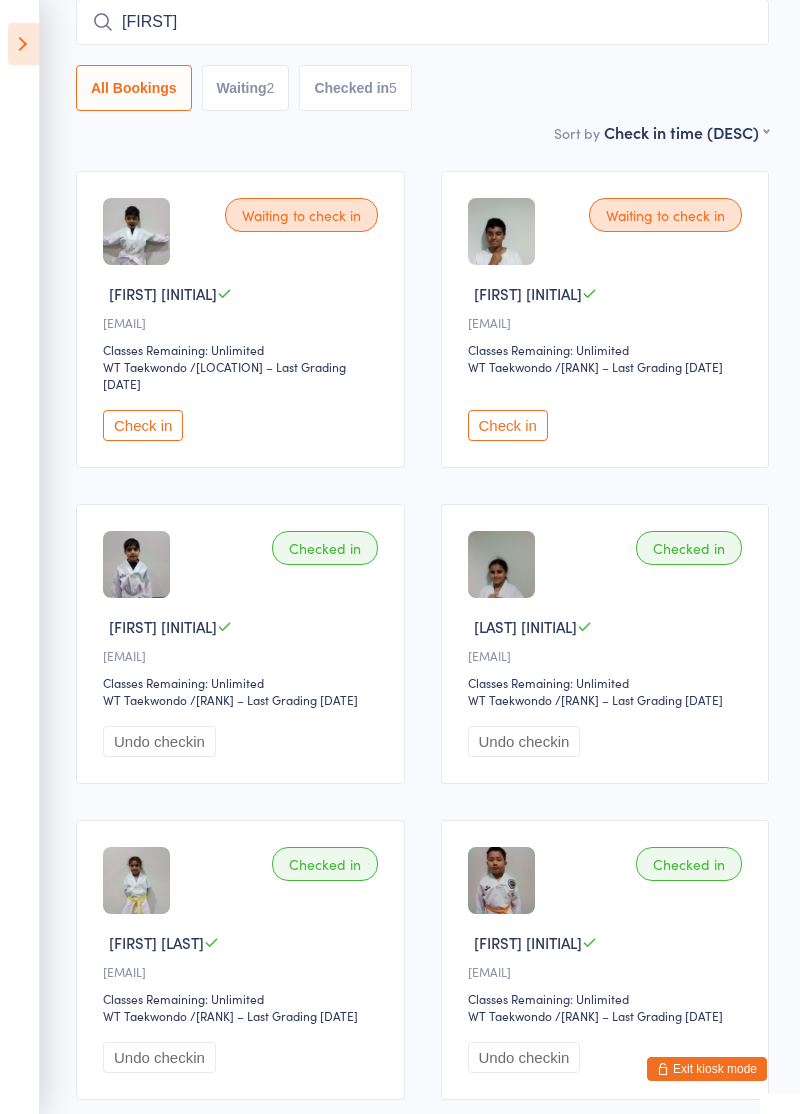 click on "[FIRST]" at bounding box center (422, 22) 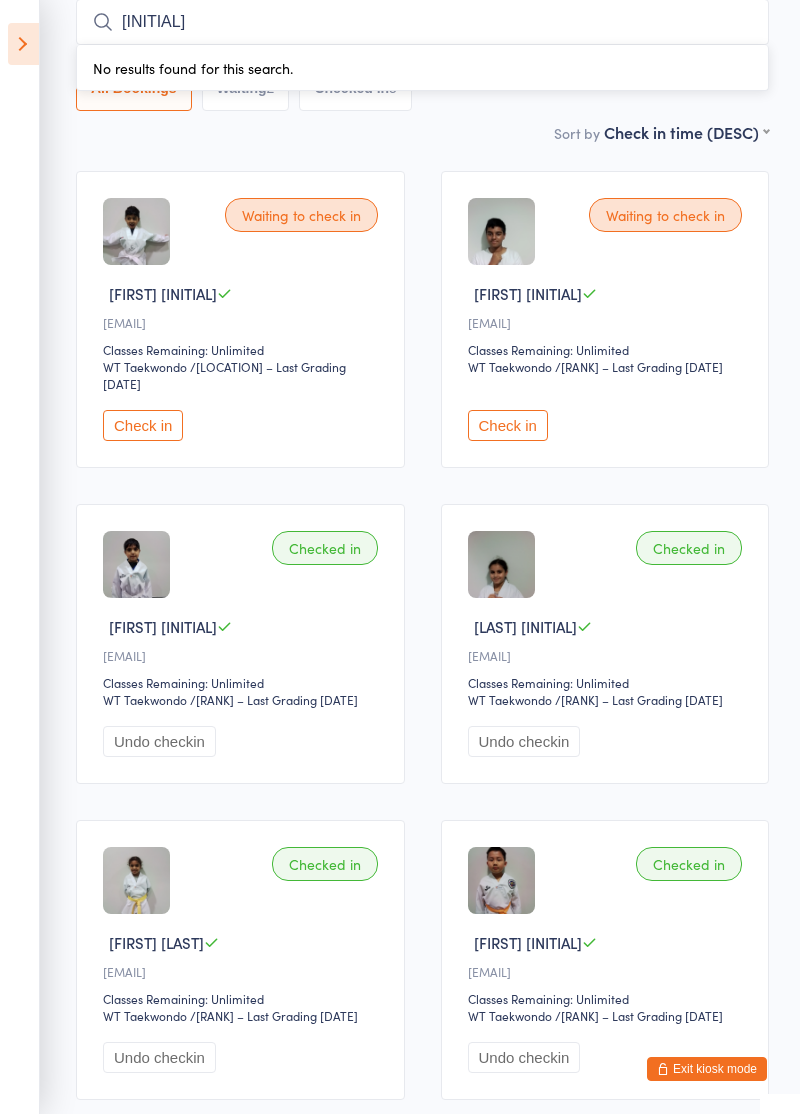 type on "V" 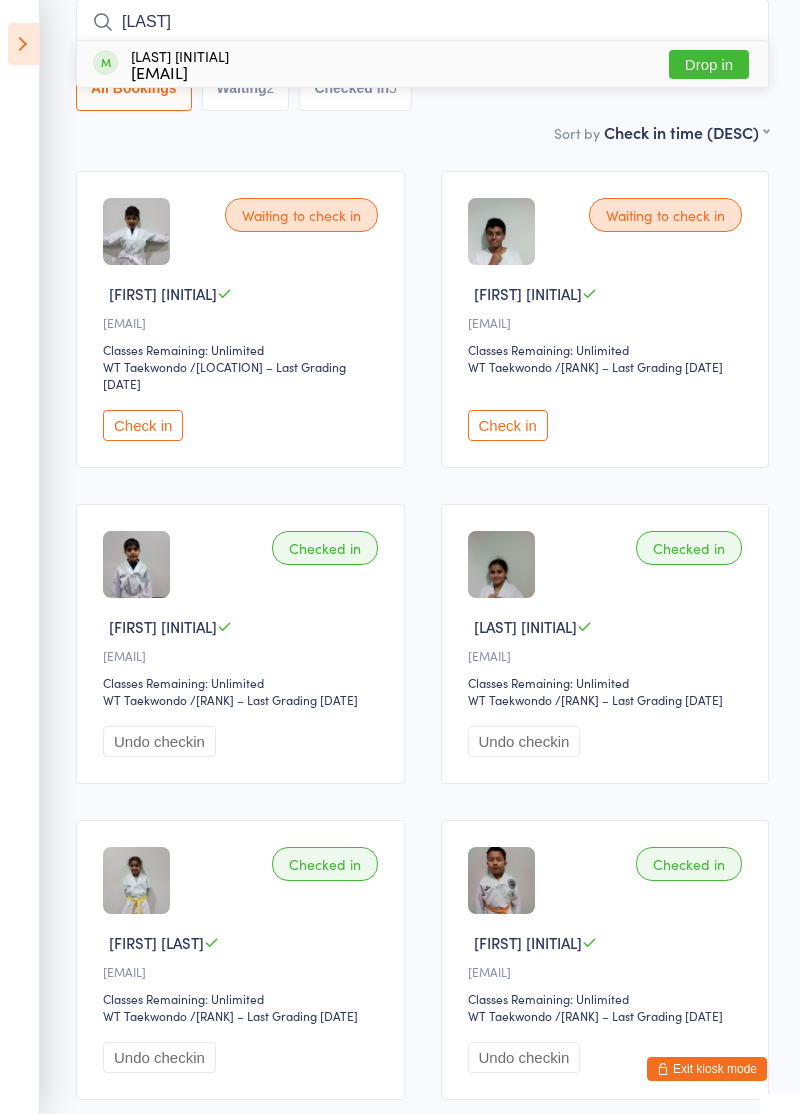 type on "[LAST]" 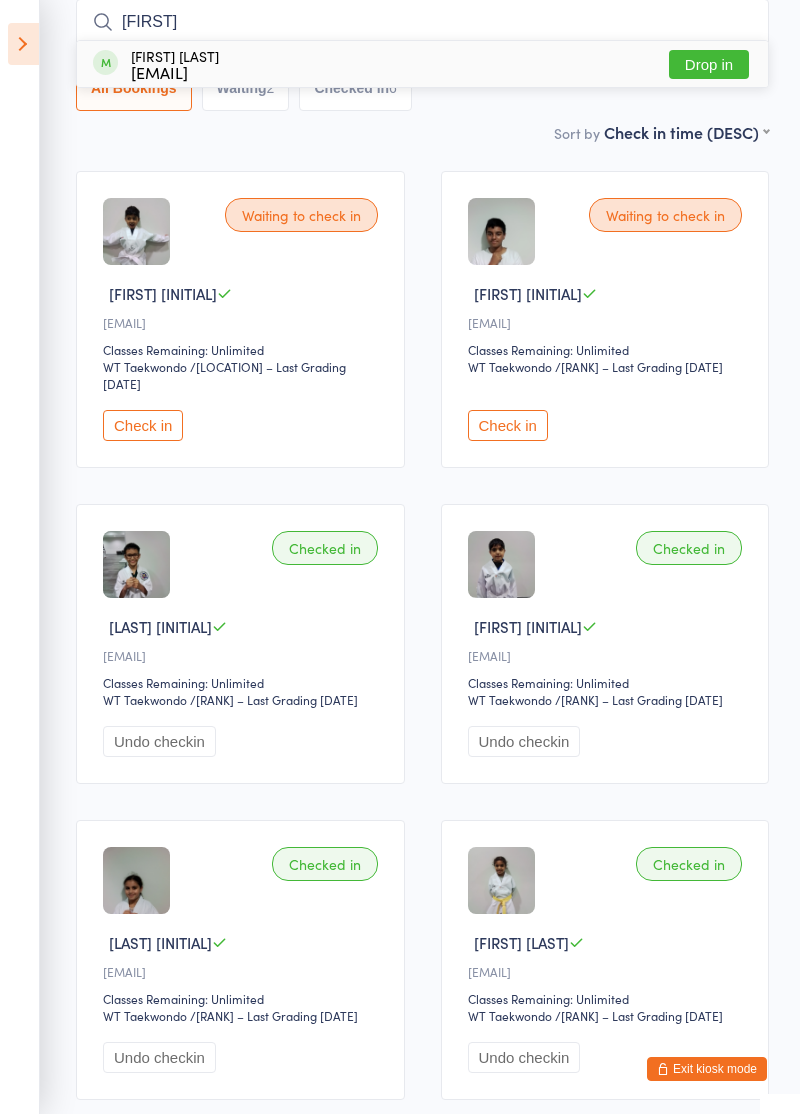type on "[FIRST]" 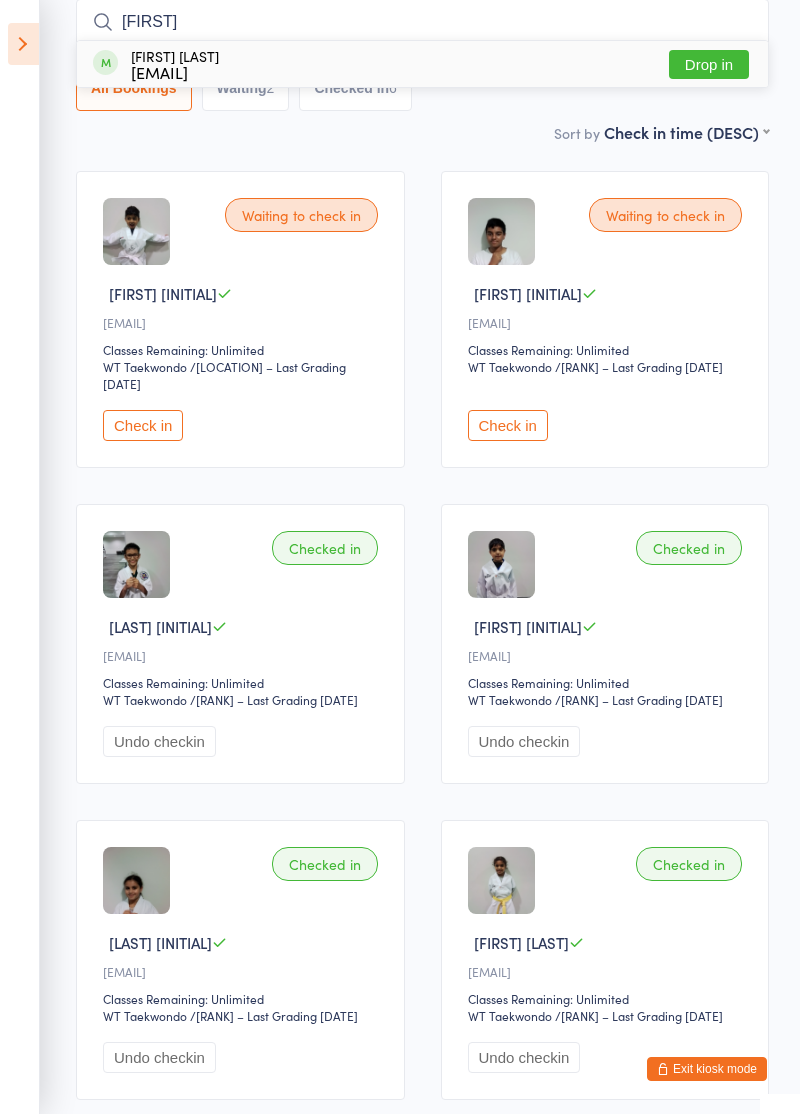 click on "Drop in" at bounding box center [709, 64] 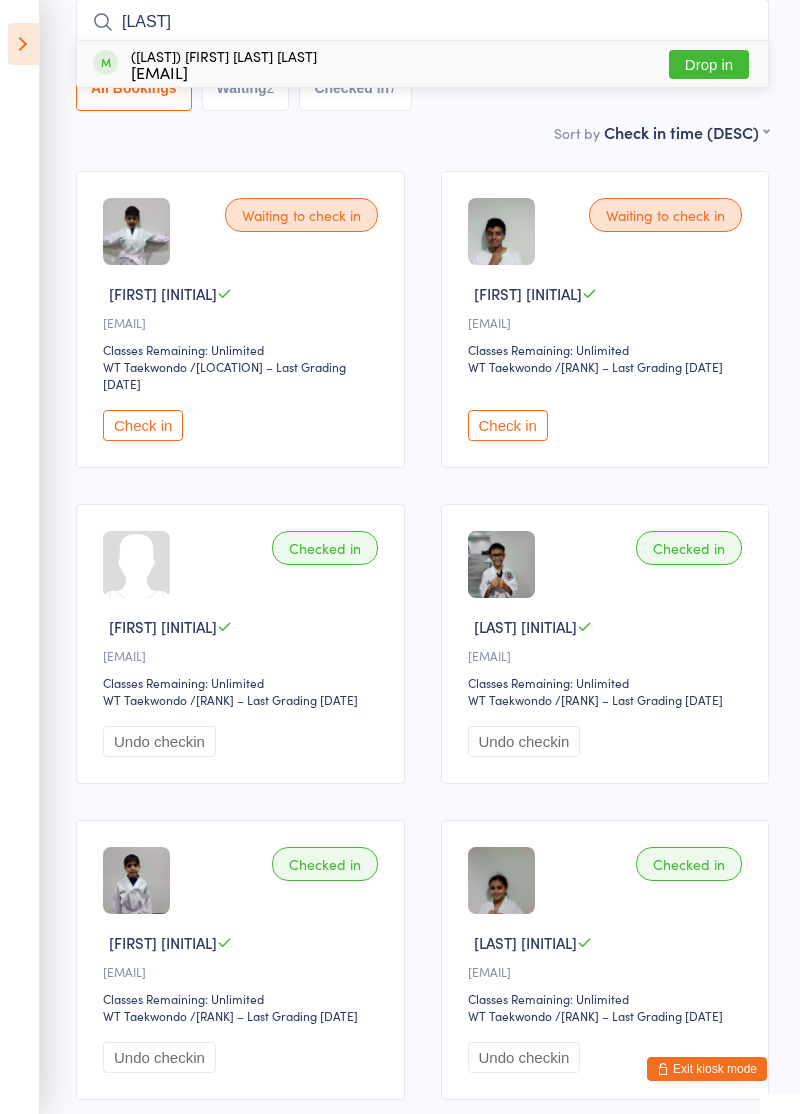 type on "[LAST]" 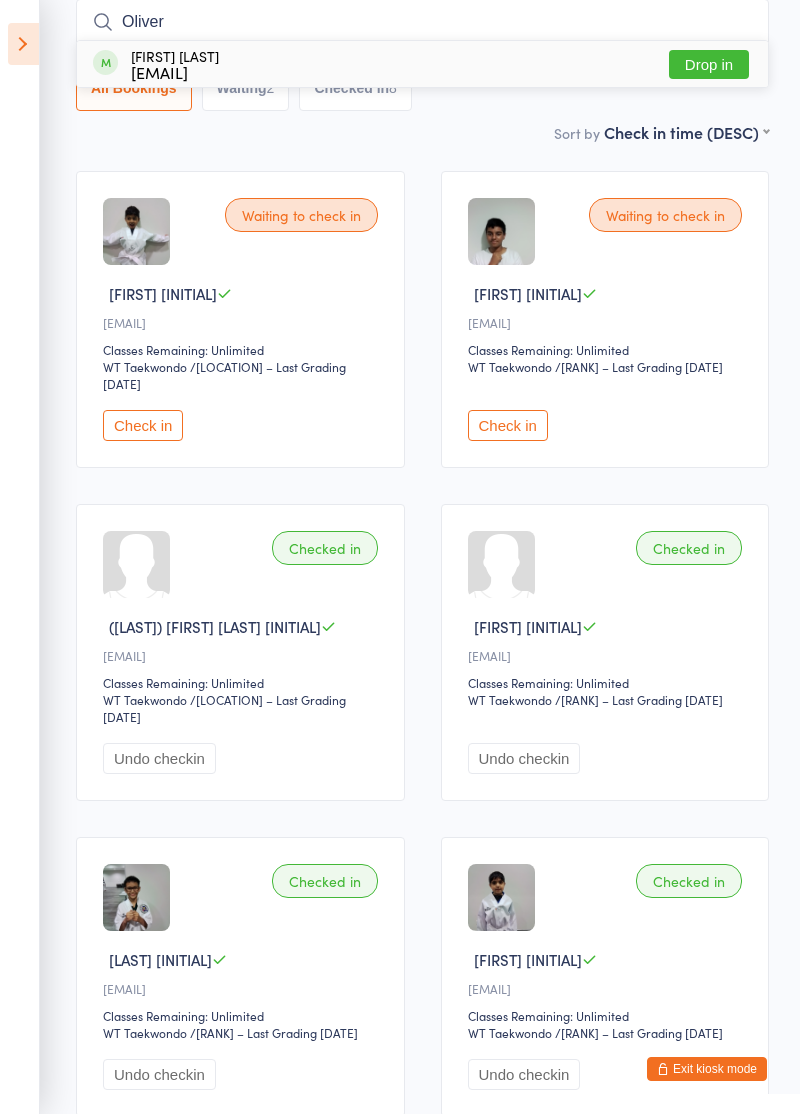 type on "Oliver" 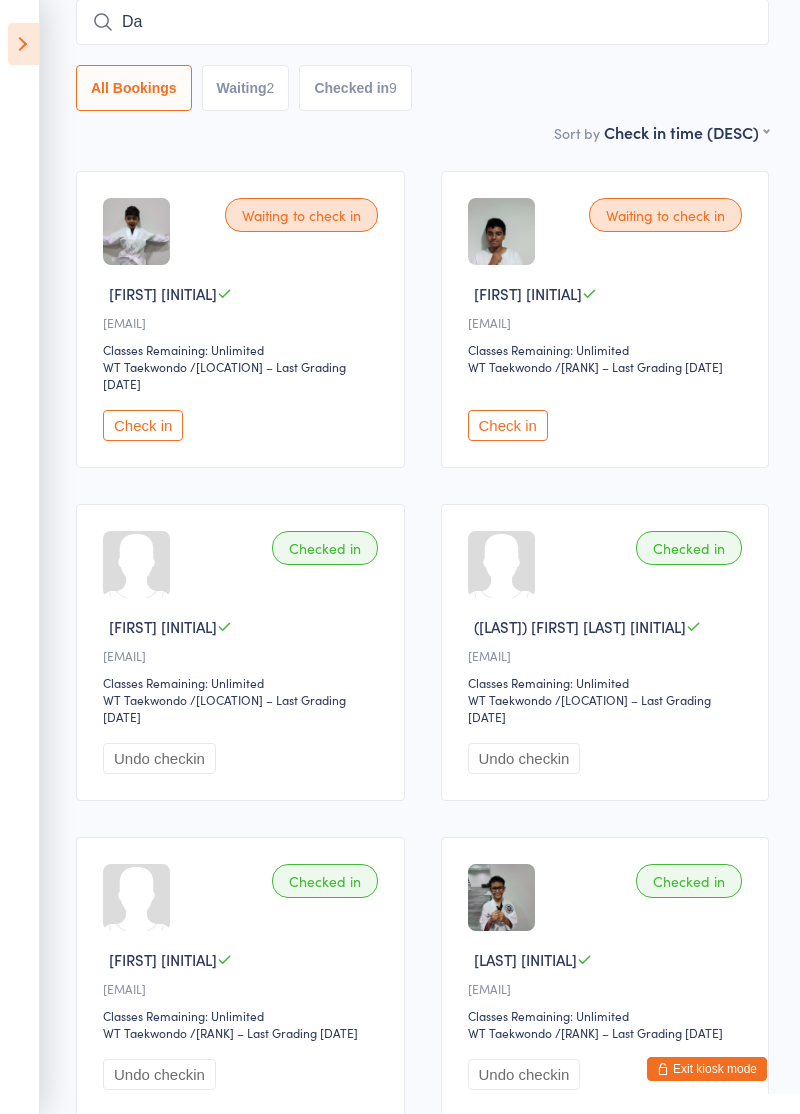 type on "D" 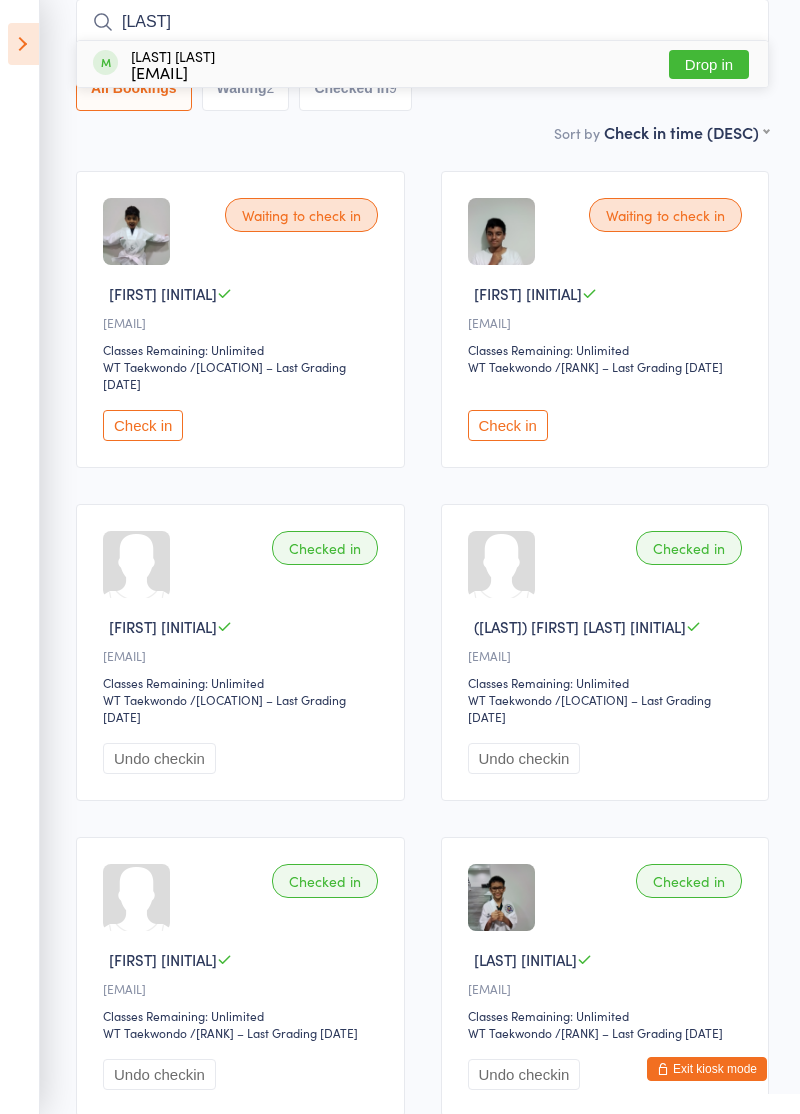 type on "[LAST]" 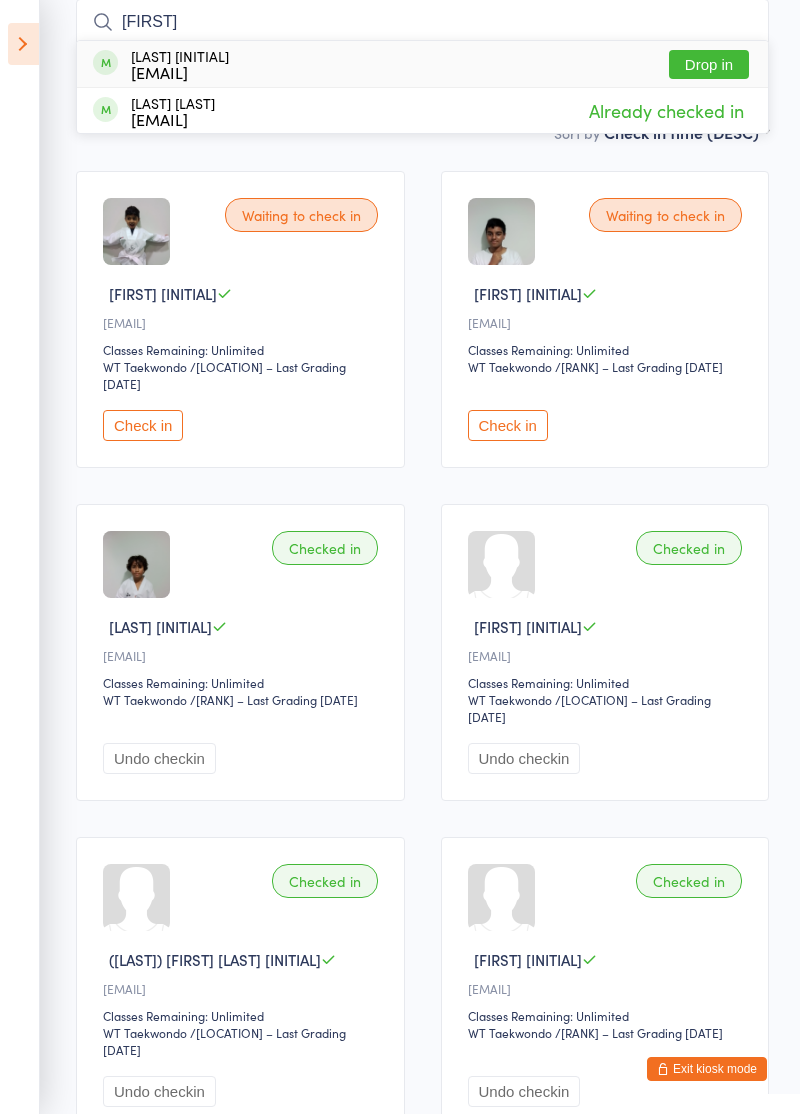 type on "[FIRST]" 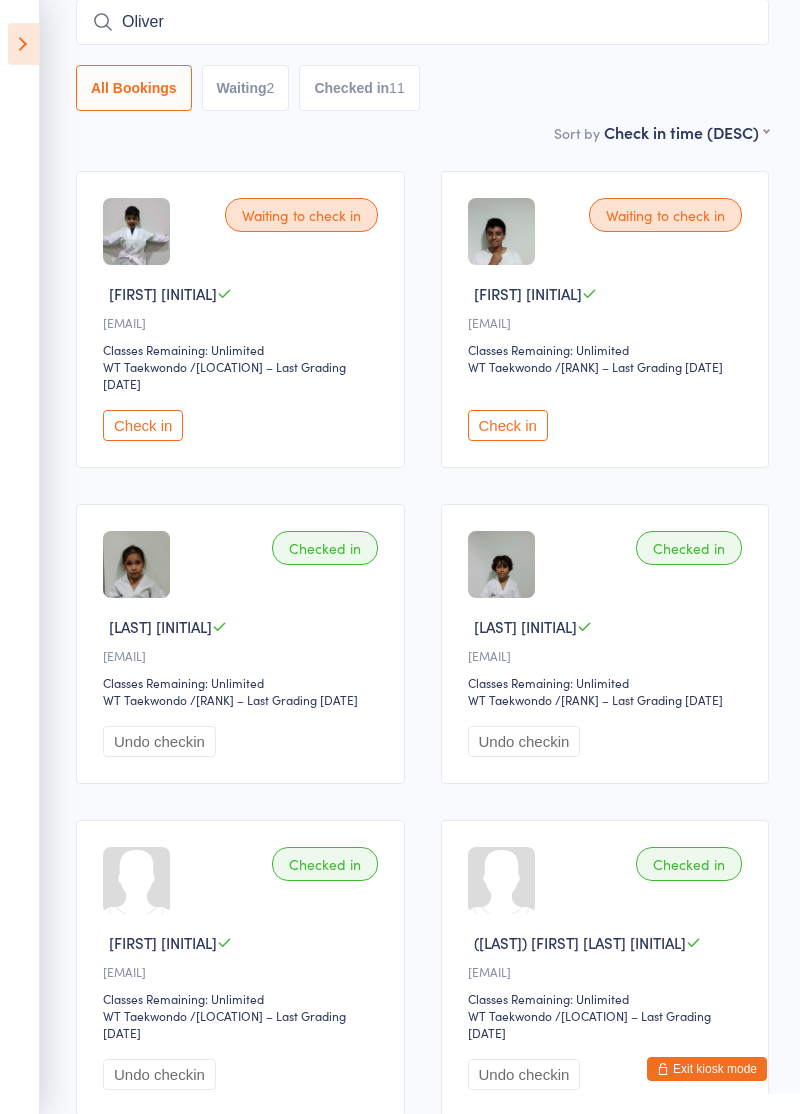 type on "Oliver" 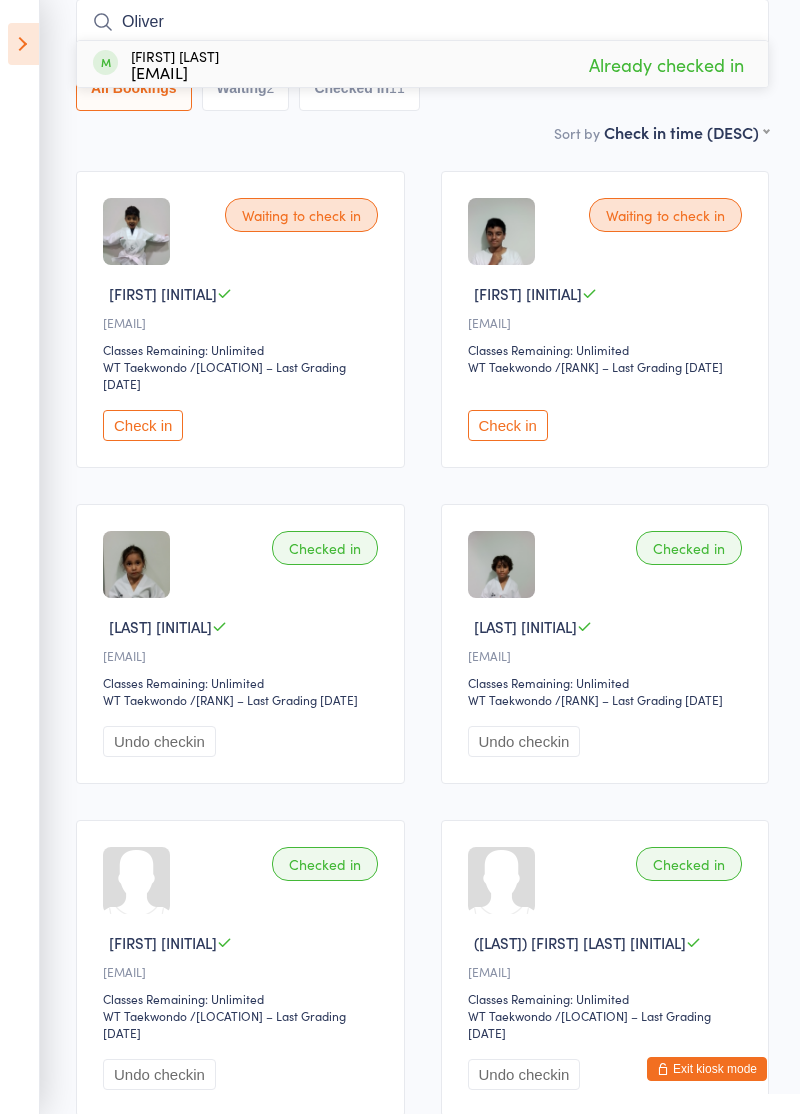 click on "Oliver" at bounding box center (422, 22) 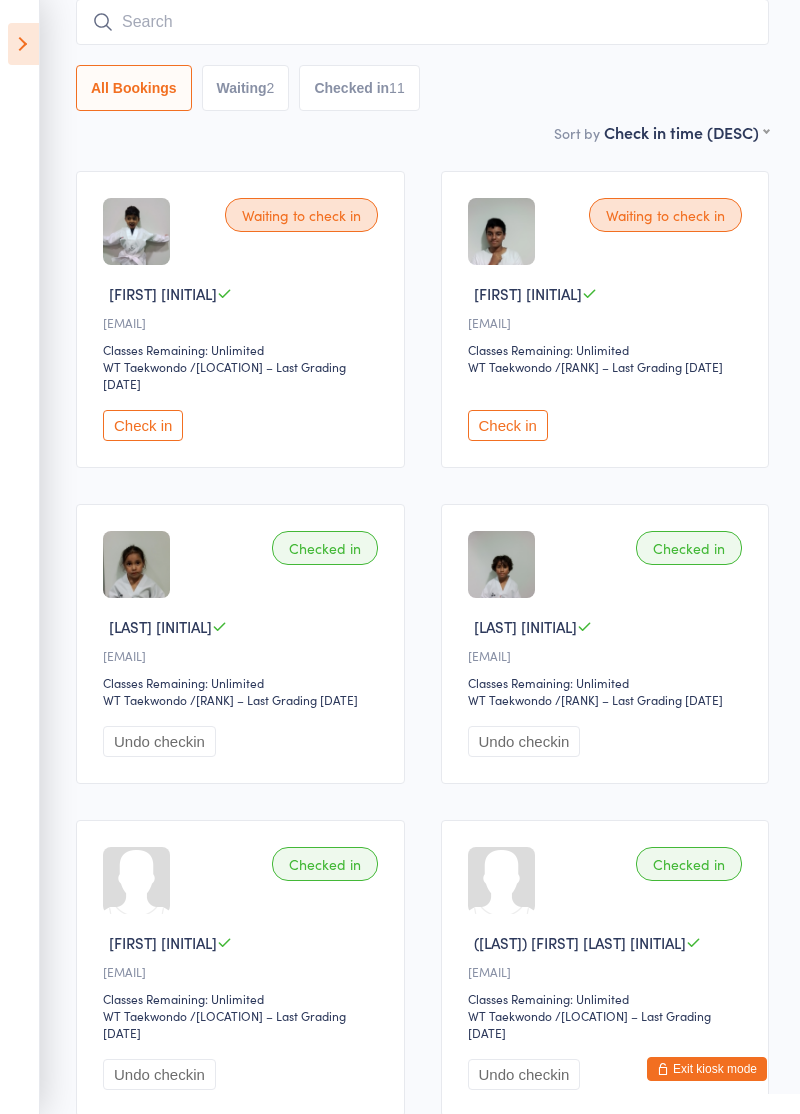 type on "X" 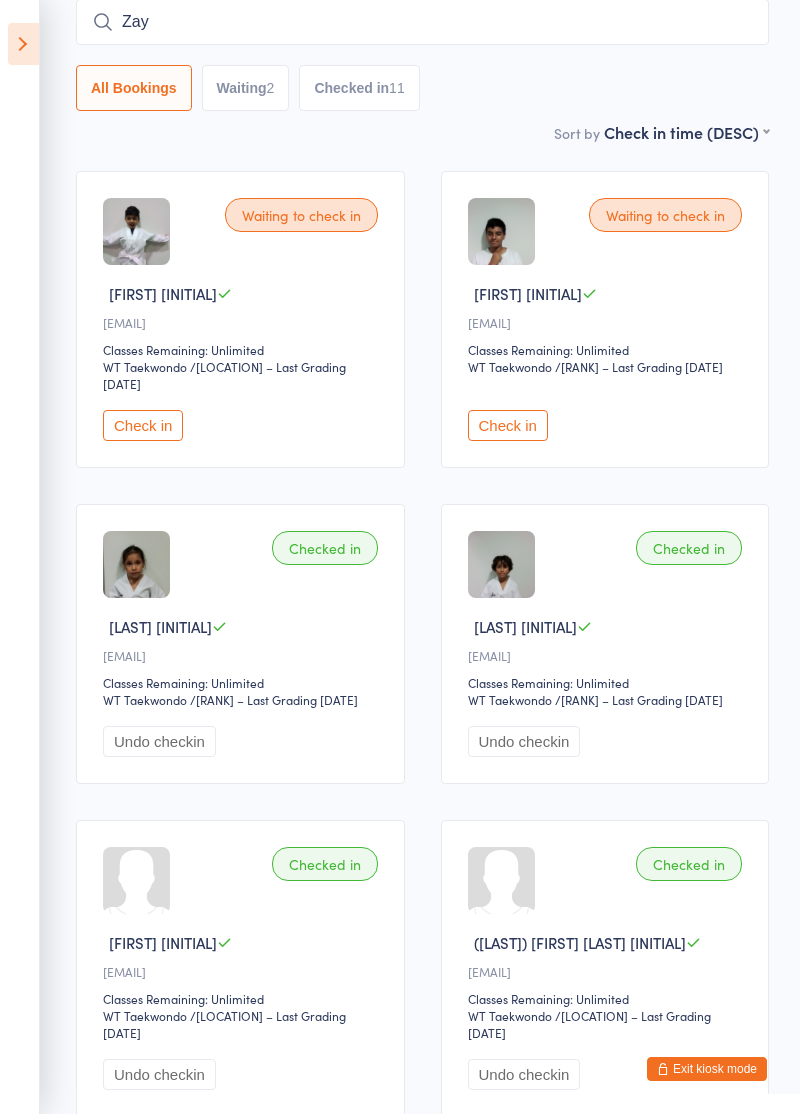 type on "Zay" 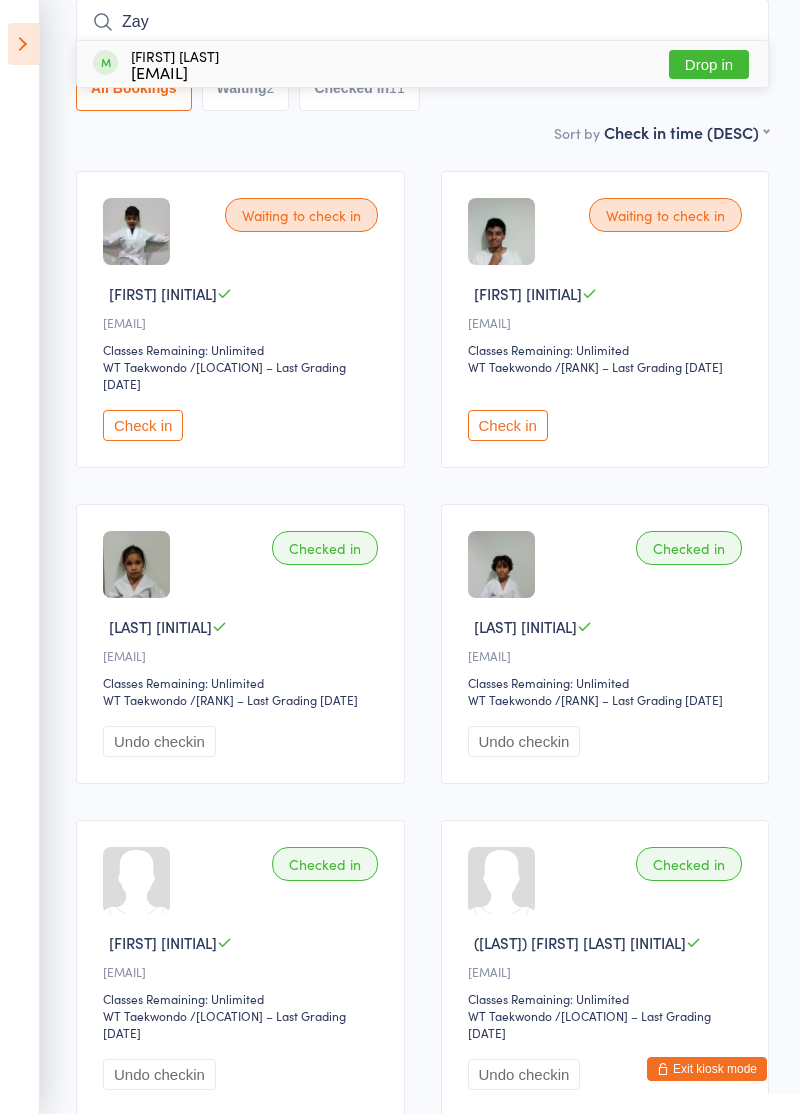 click on "Drop in" at bounding box center (709, 64) 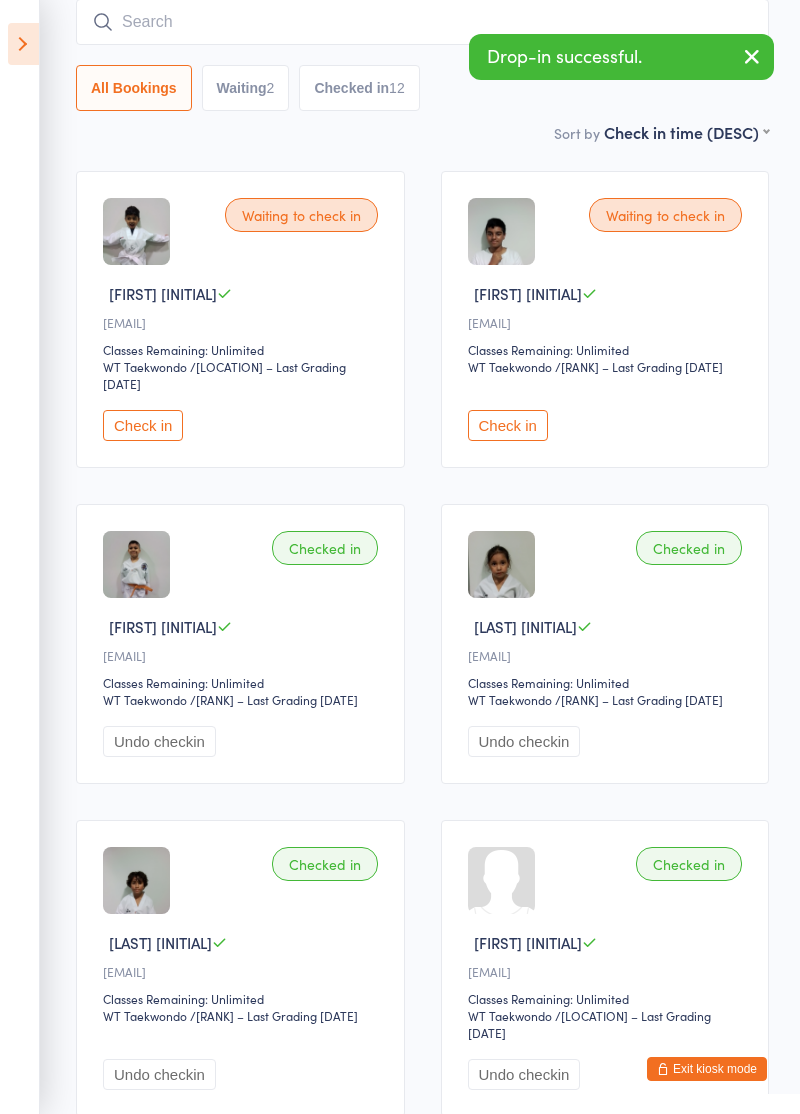 click at bounding box center (752, 58) 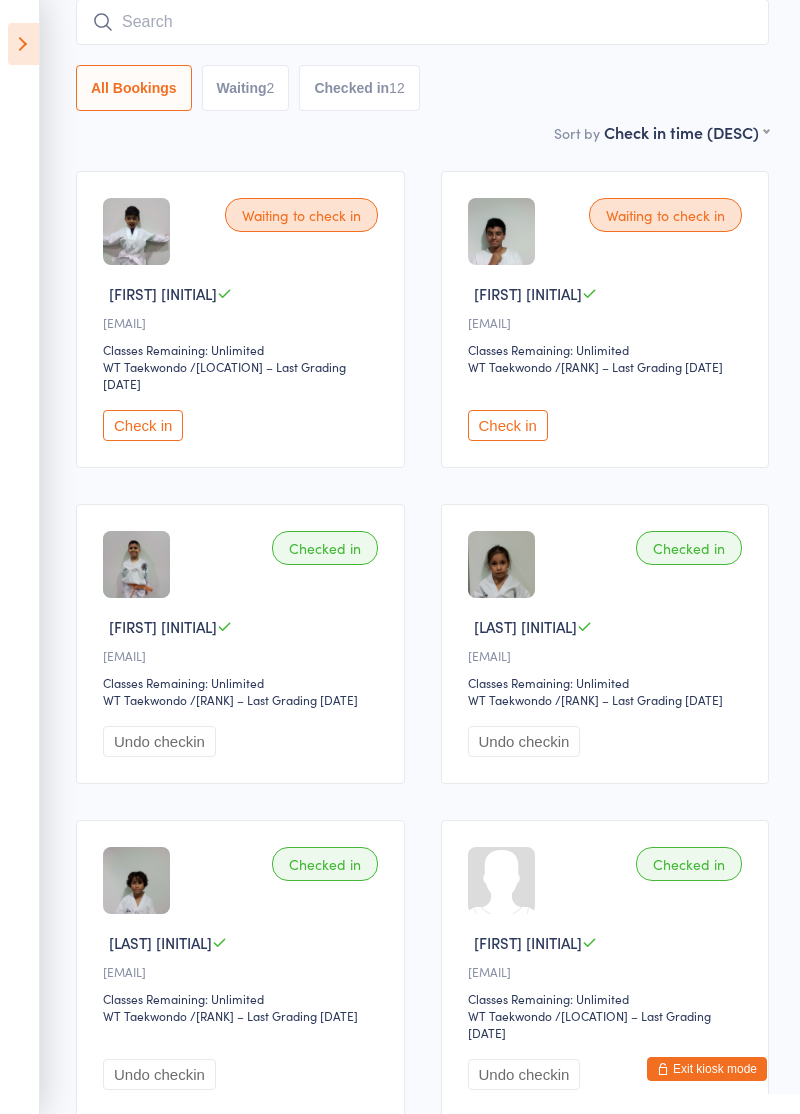 click at bounding box center (422, 22) 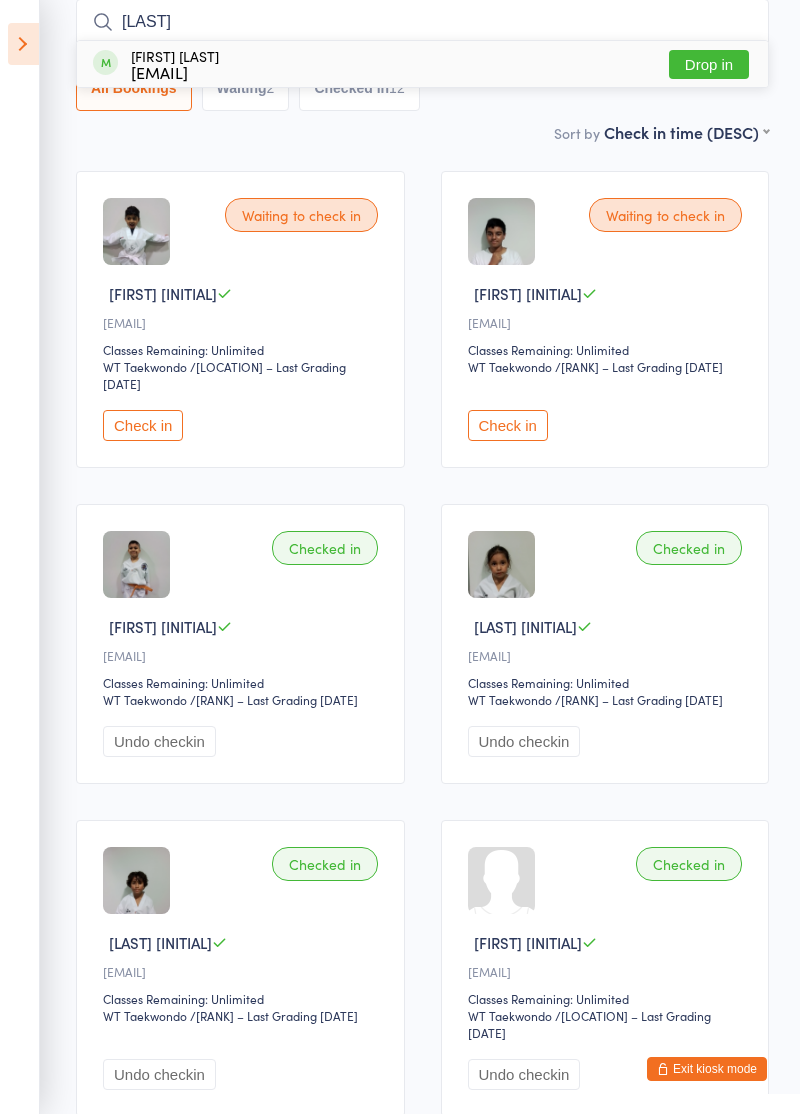 type on "[LAST]" 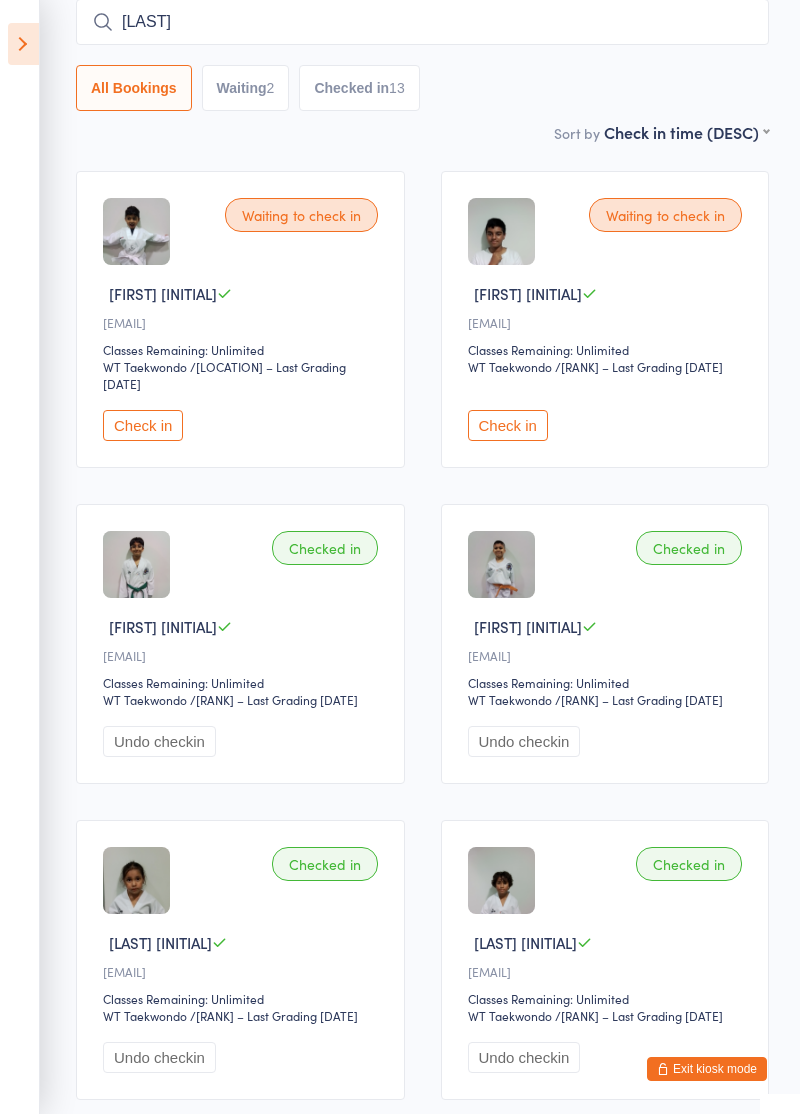 click on "All Bookings Waiting  2 Checked in  13" at bounding box center (422, 88) 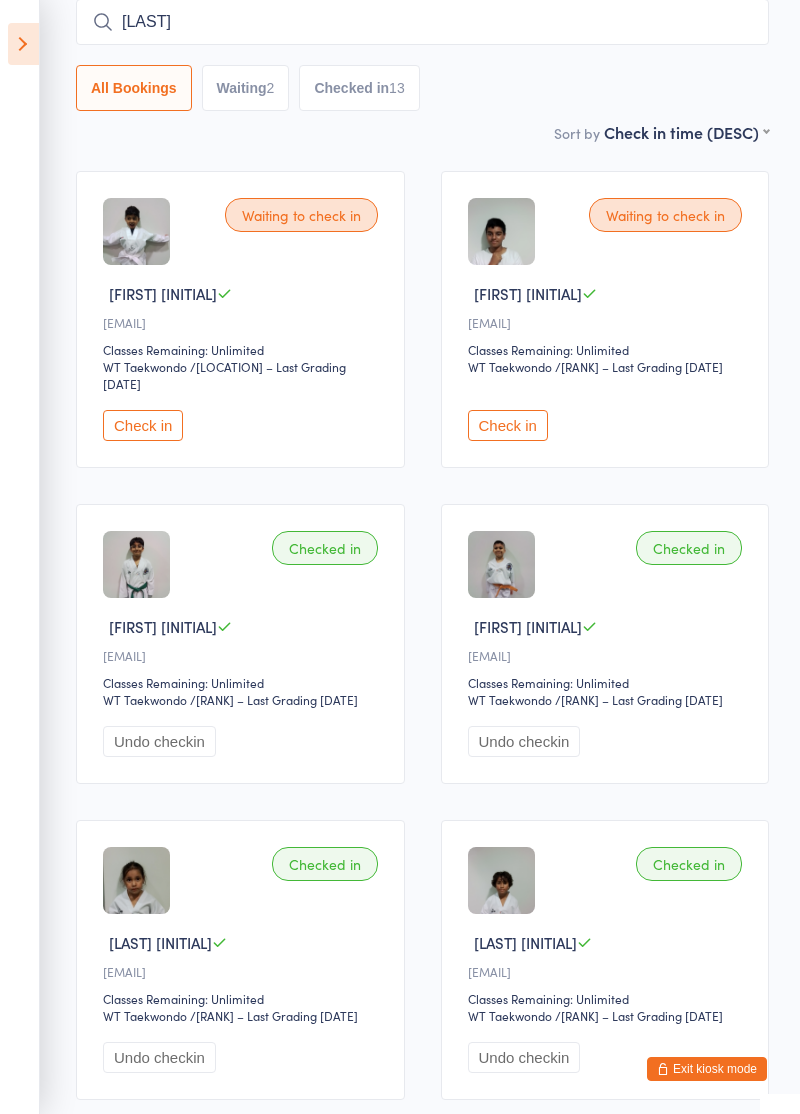 click on "[LAST]" at bounding box center [422, 22] 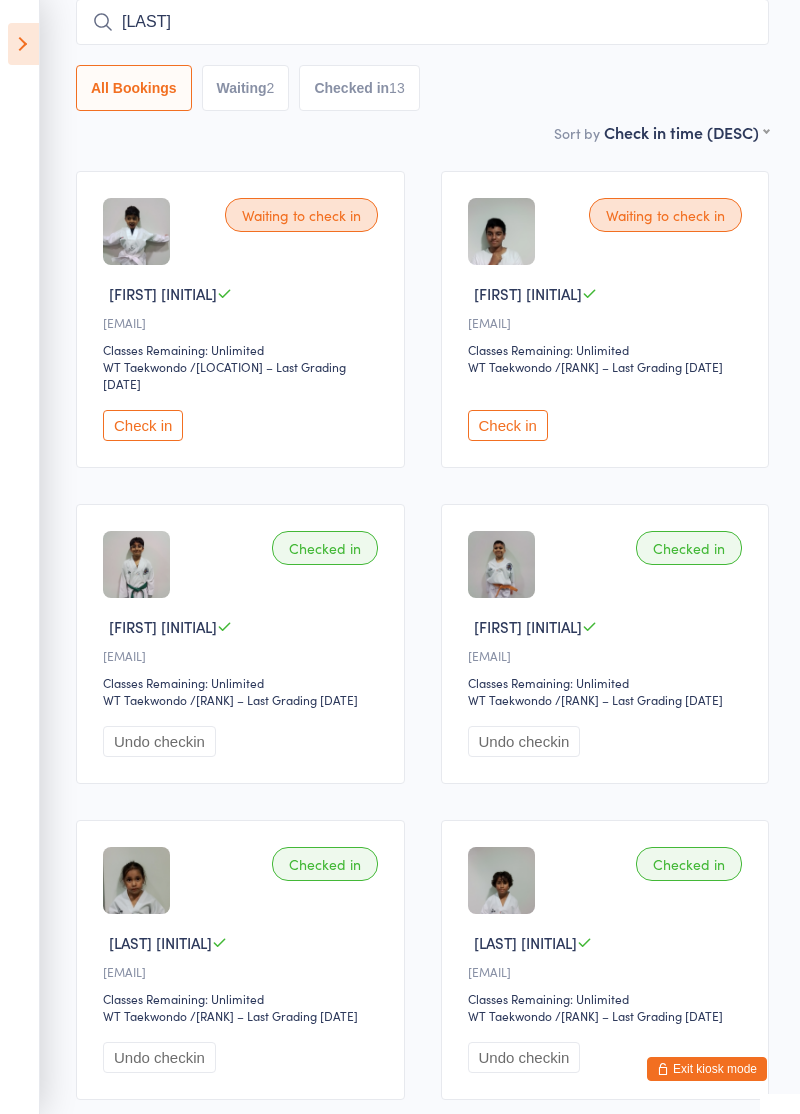 type on "[LAST]" 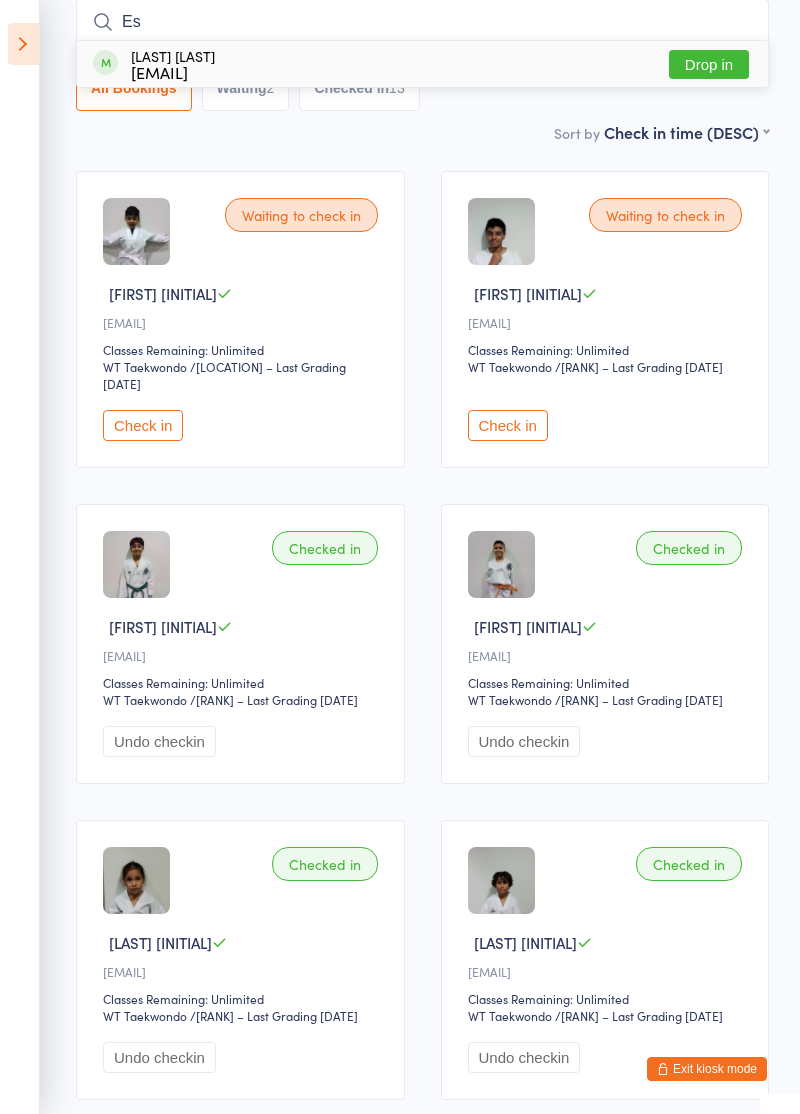 type on "Es" 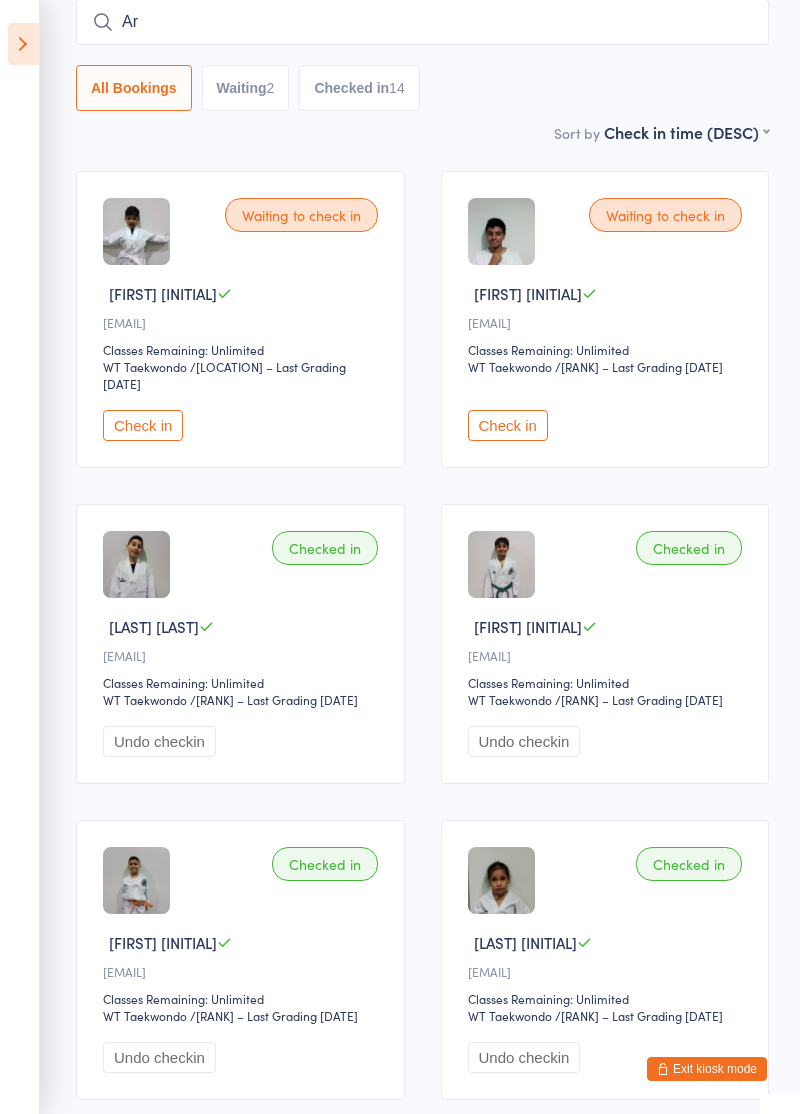 type on "A" 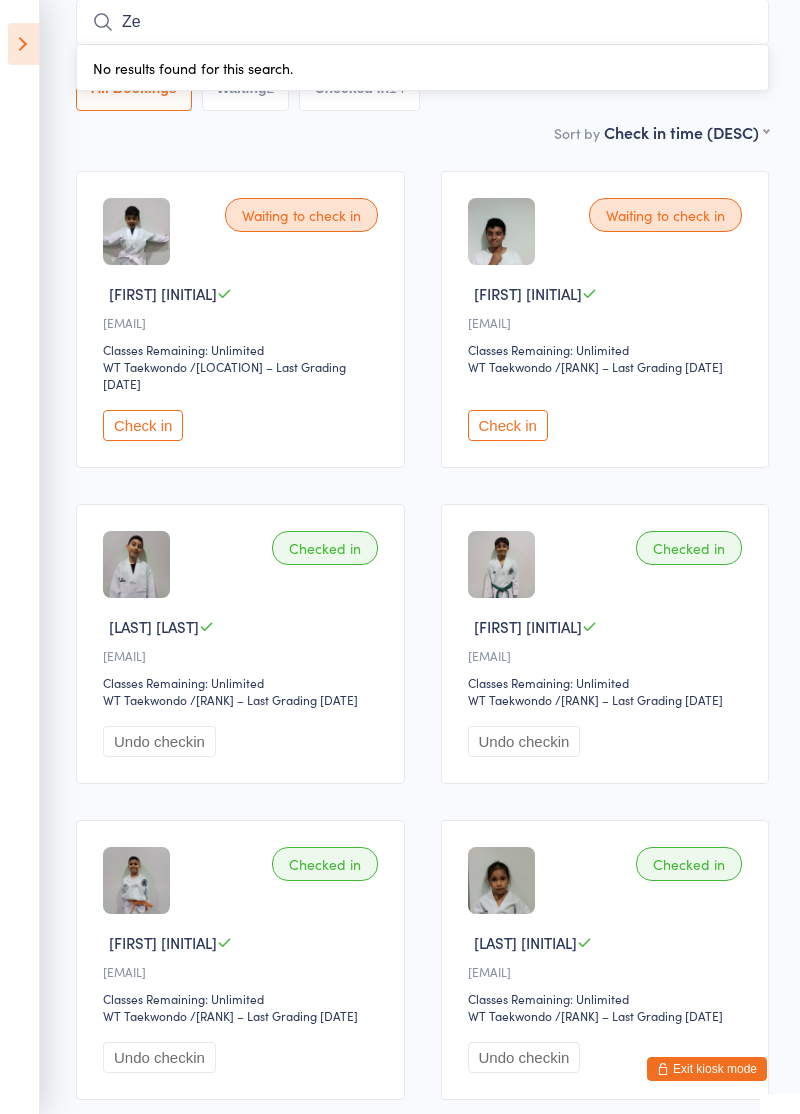 type on "Z" 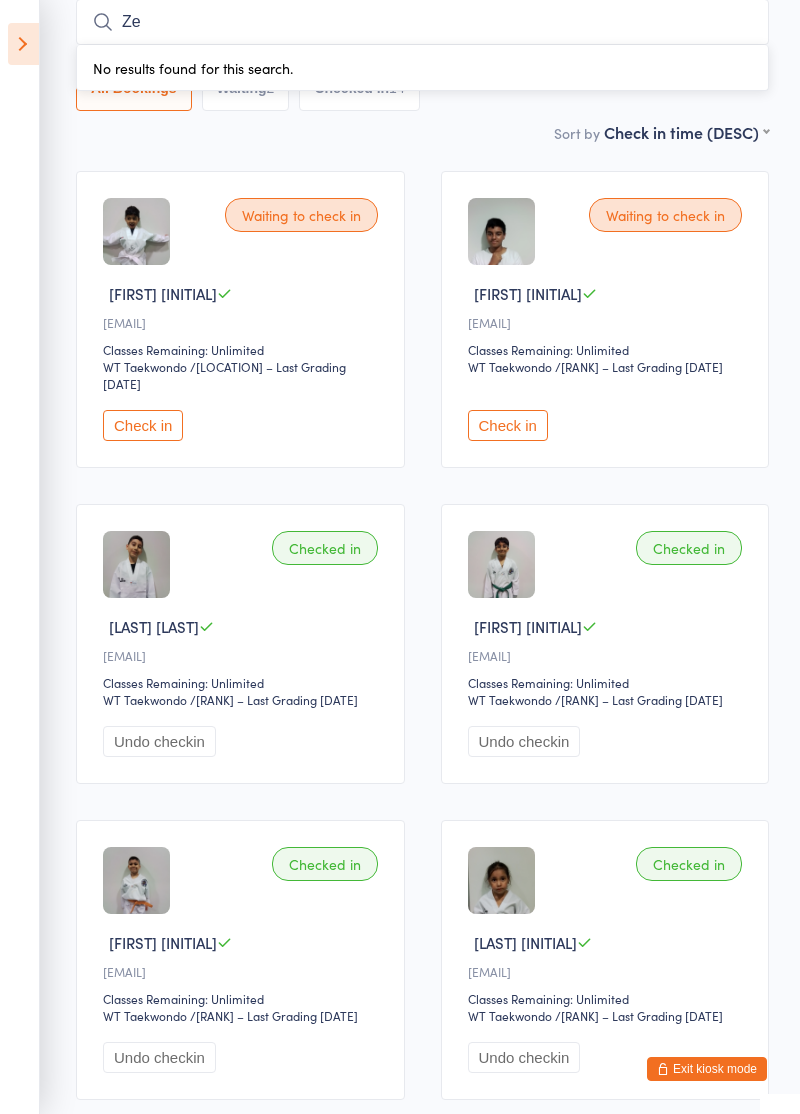 type on "Ze" 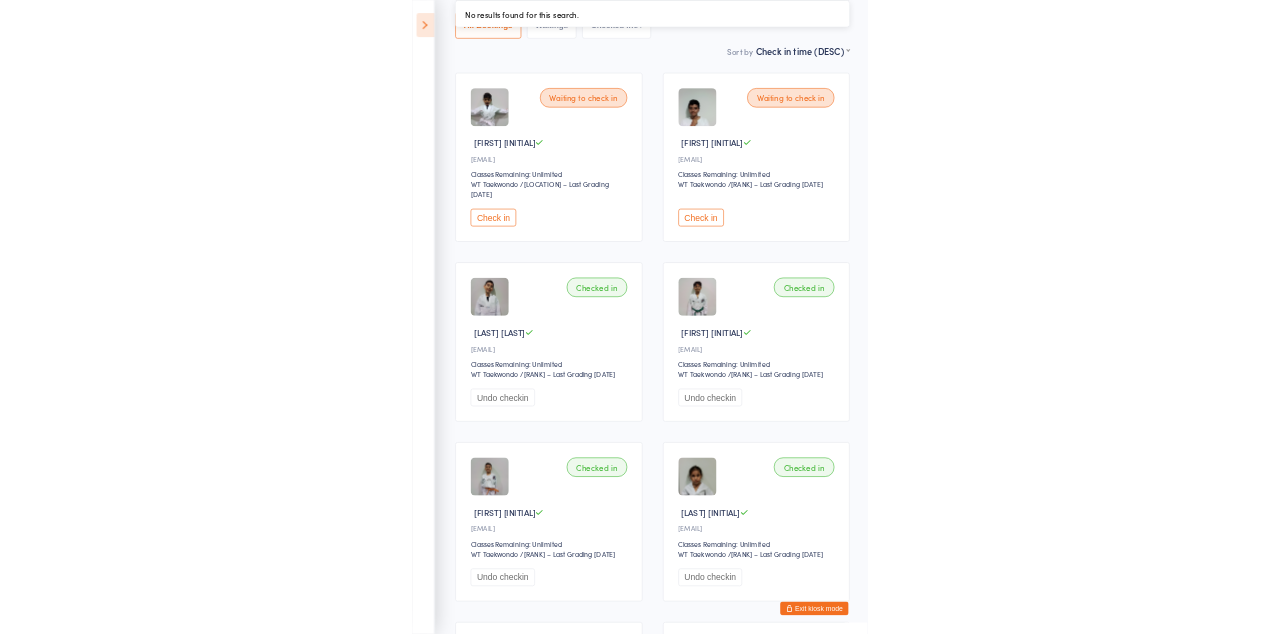 scroll, scrollTop: 0, scrollLeft: 0, axis: both 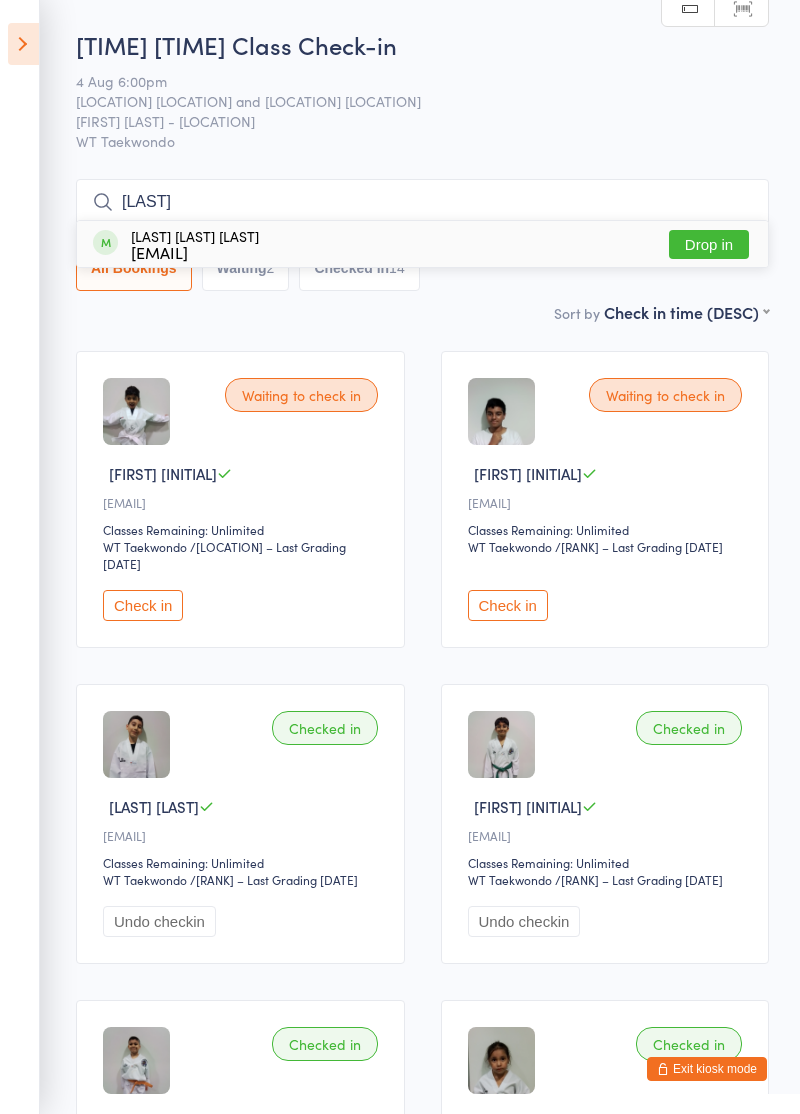 type on "[LAST]" 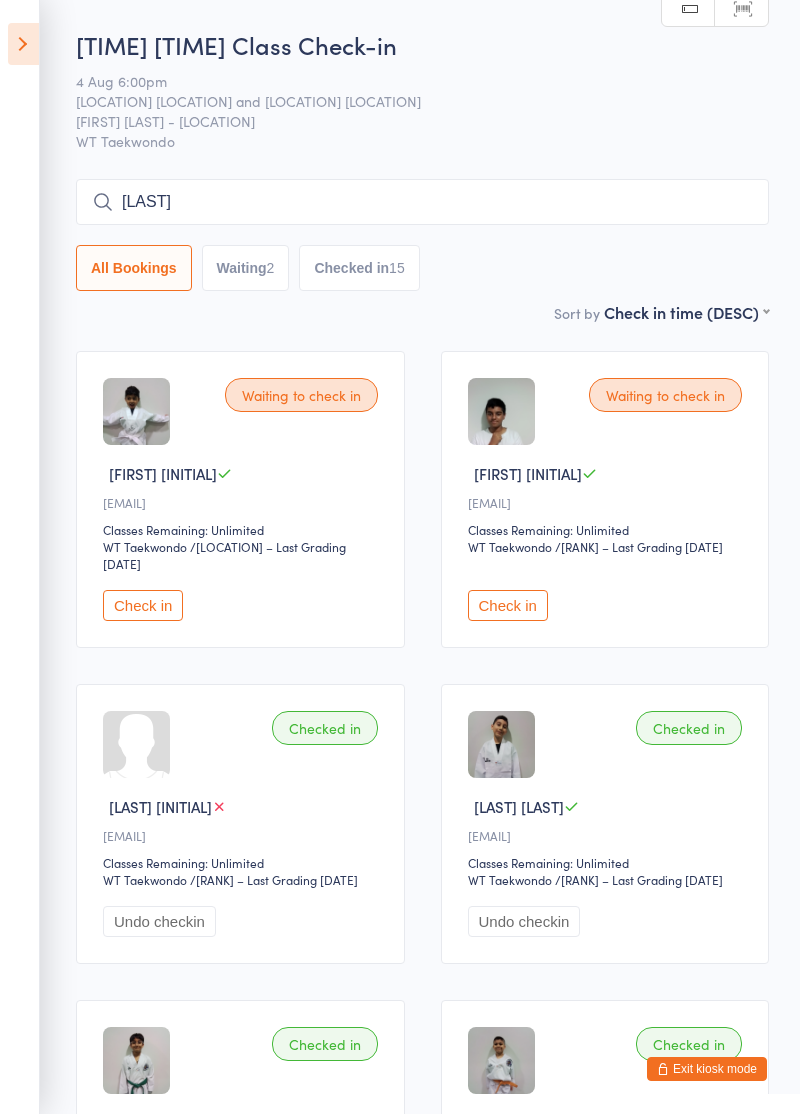 type on "A" 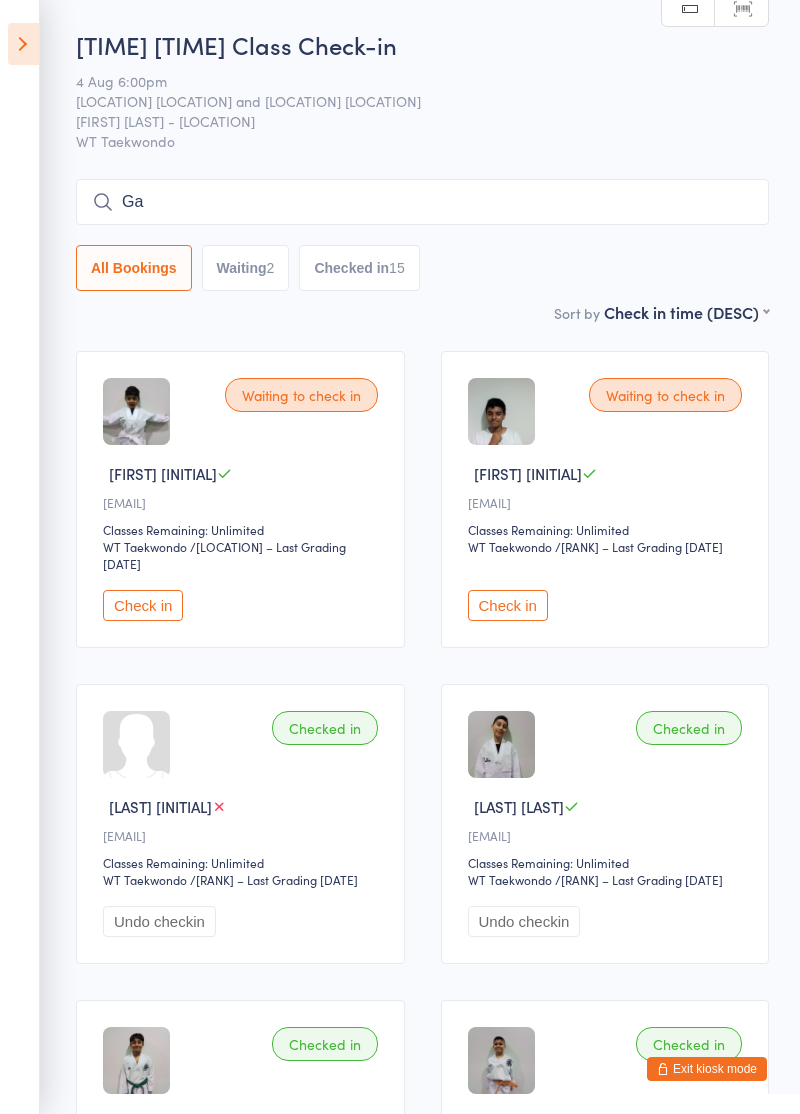type on "G" 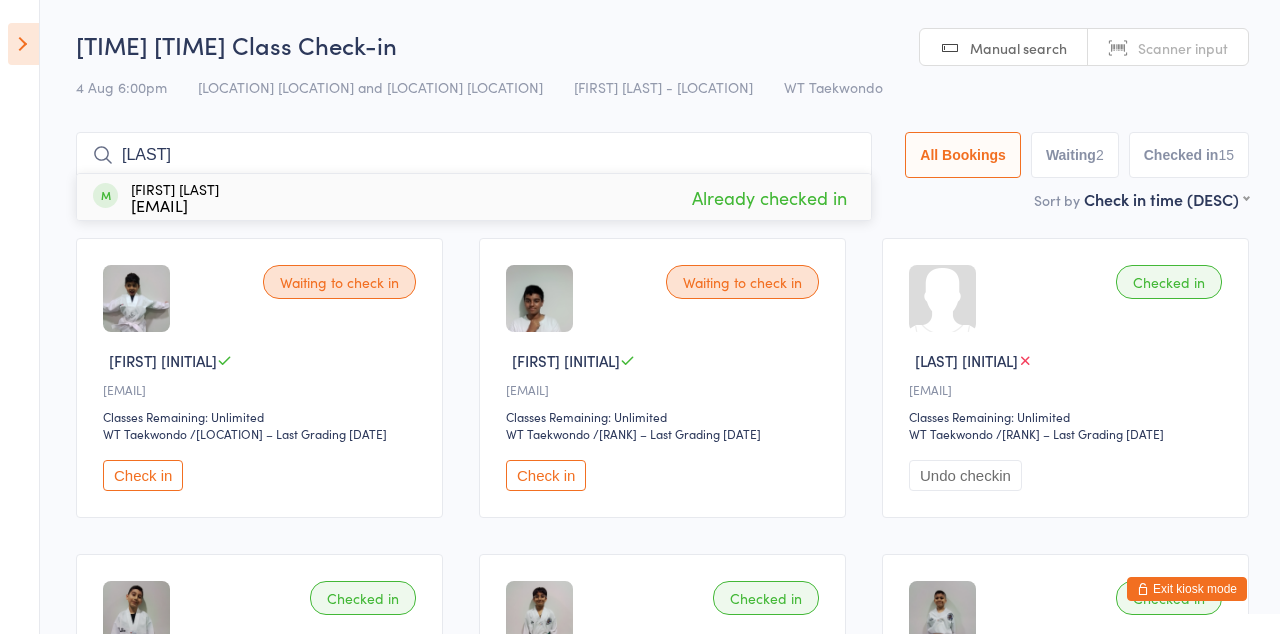 type on "[LAST]" 